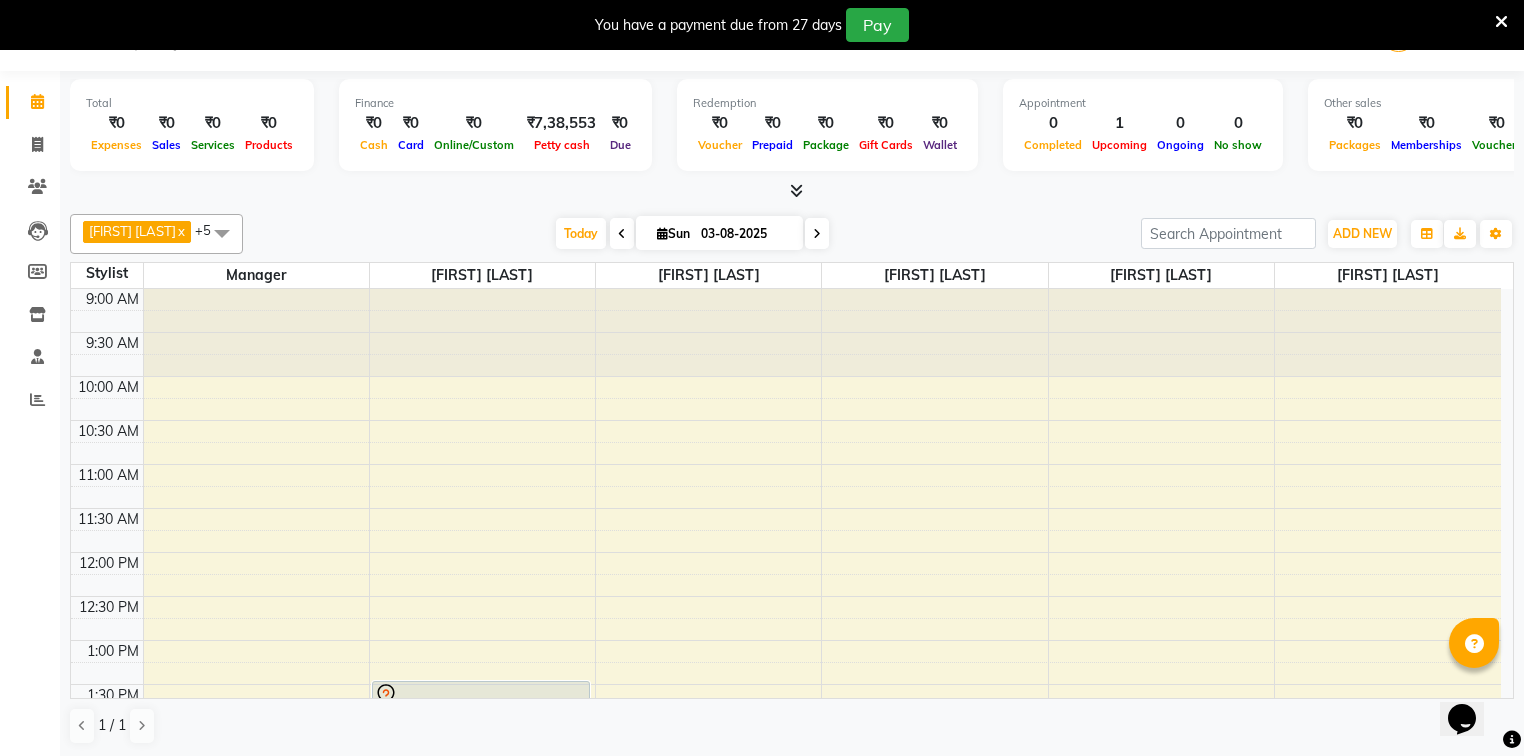 scroll, scrollTop: 0, scrollLeft: 0, axis: both 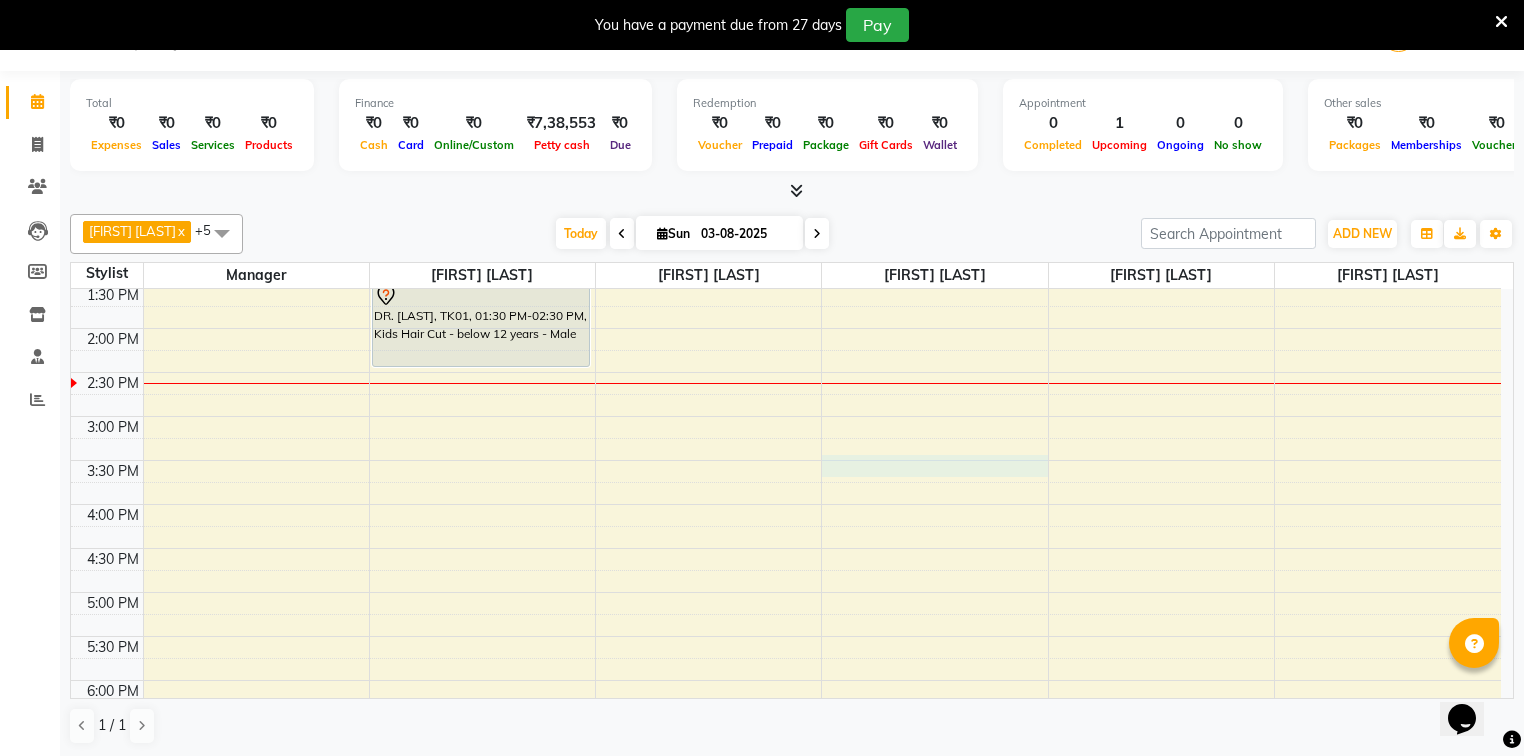 click on "9:00 AM 9:30 AM 10:00 AM 10:30 AM 11:00 AM 11:30 AM 12:00 PM 12:30 PM 1:00 PM 1:30 PM 2:00 PM 2:30 PM 3:00 PM 3:30 PM 4:00 PM 4:30 PM 5:00 PM 5:30 PM 6:00 PM 6:30 PM 7:00 PM 7:30 PM 8:00 PM 8:30 PM 9:00 PM 9:30 PM DR. [LAST], TK01, 01:30 PM-02:30 PM, Kids Hair Cut - below 12 years - Male" at bounding box center (786, 460) 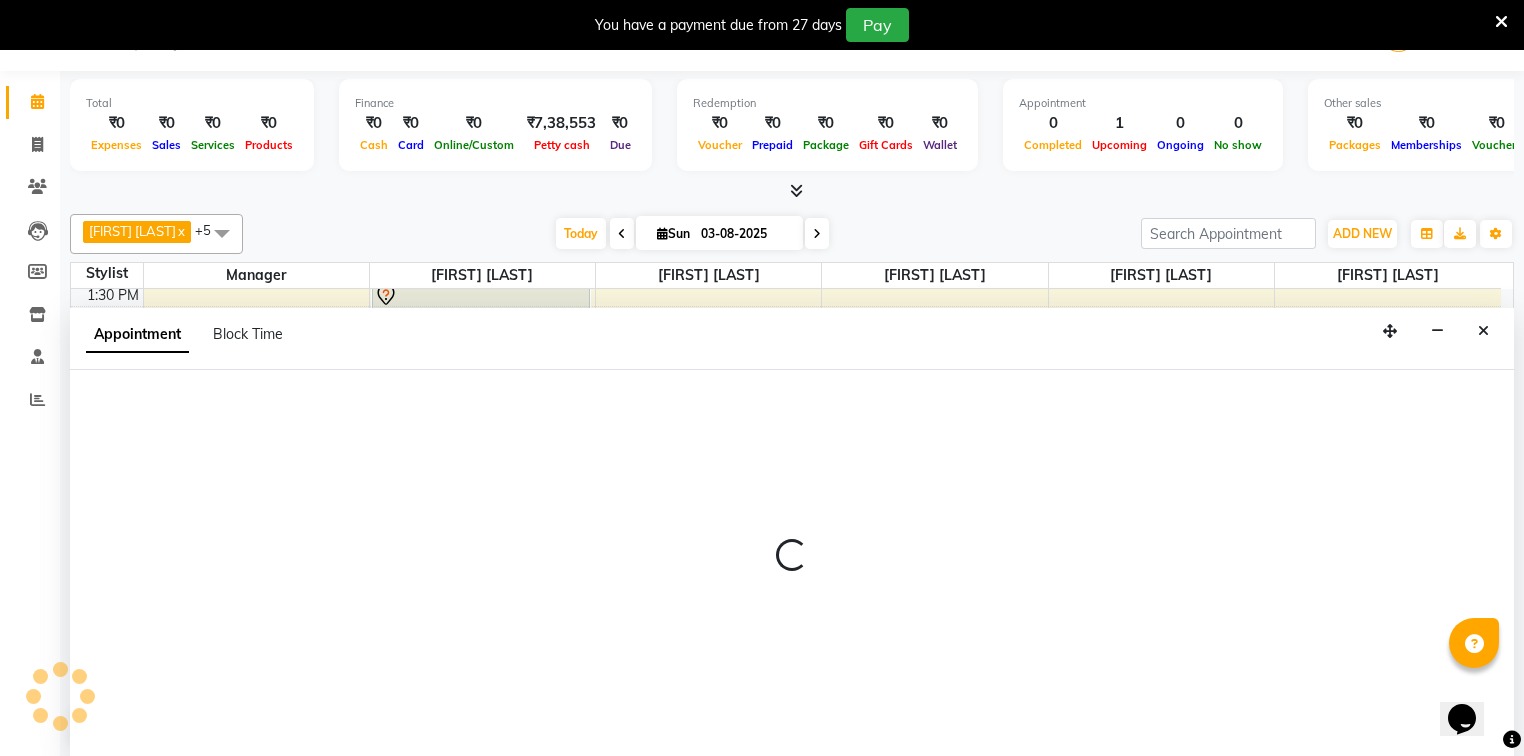 select on "84442" 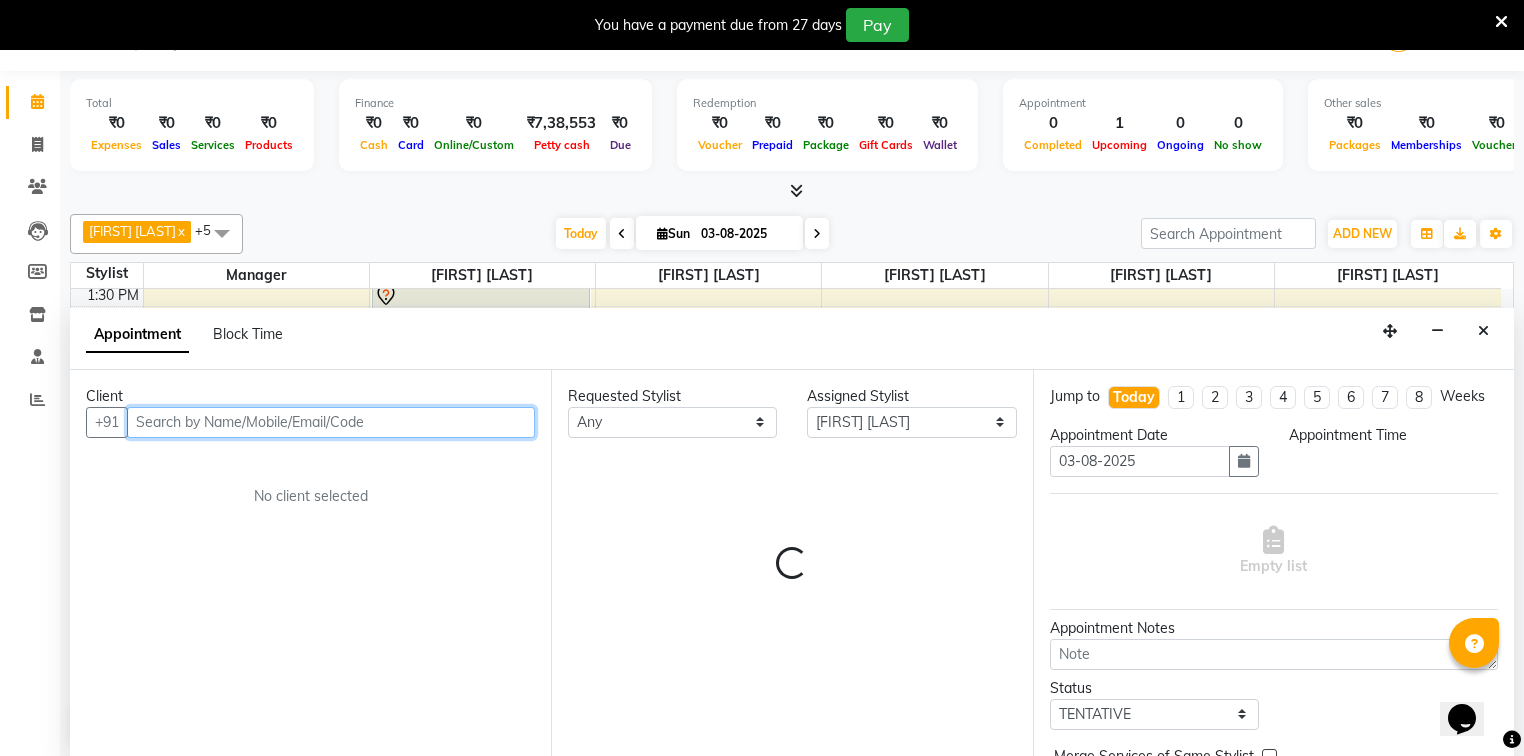 select on "930" 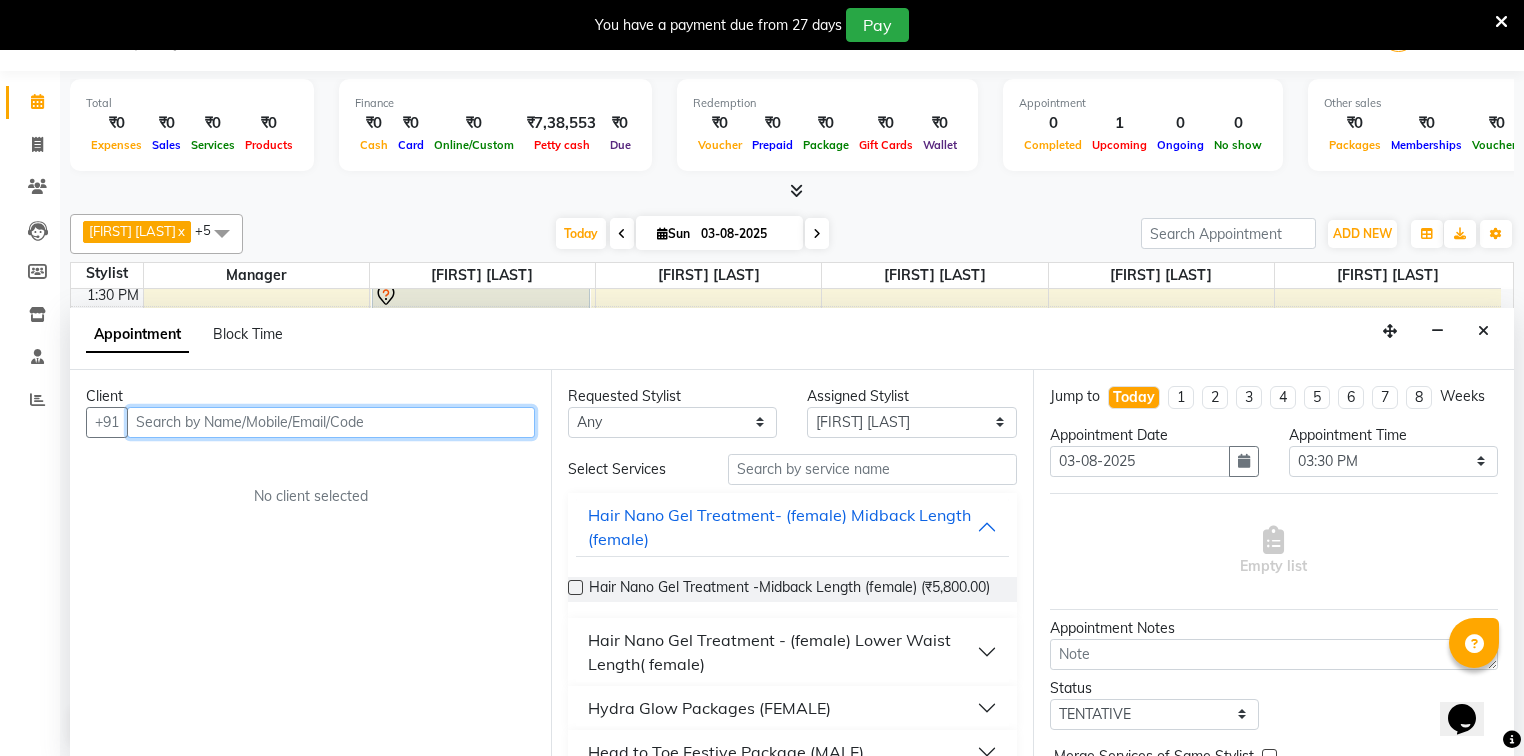click at bounding box center [331, 422] 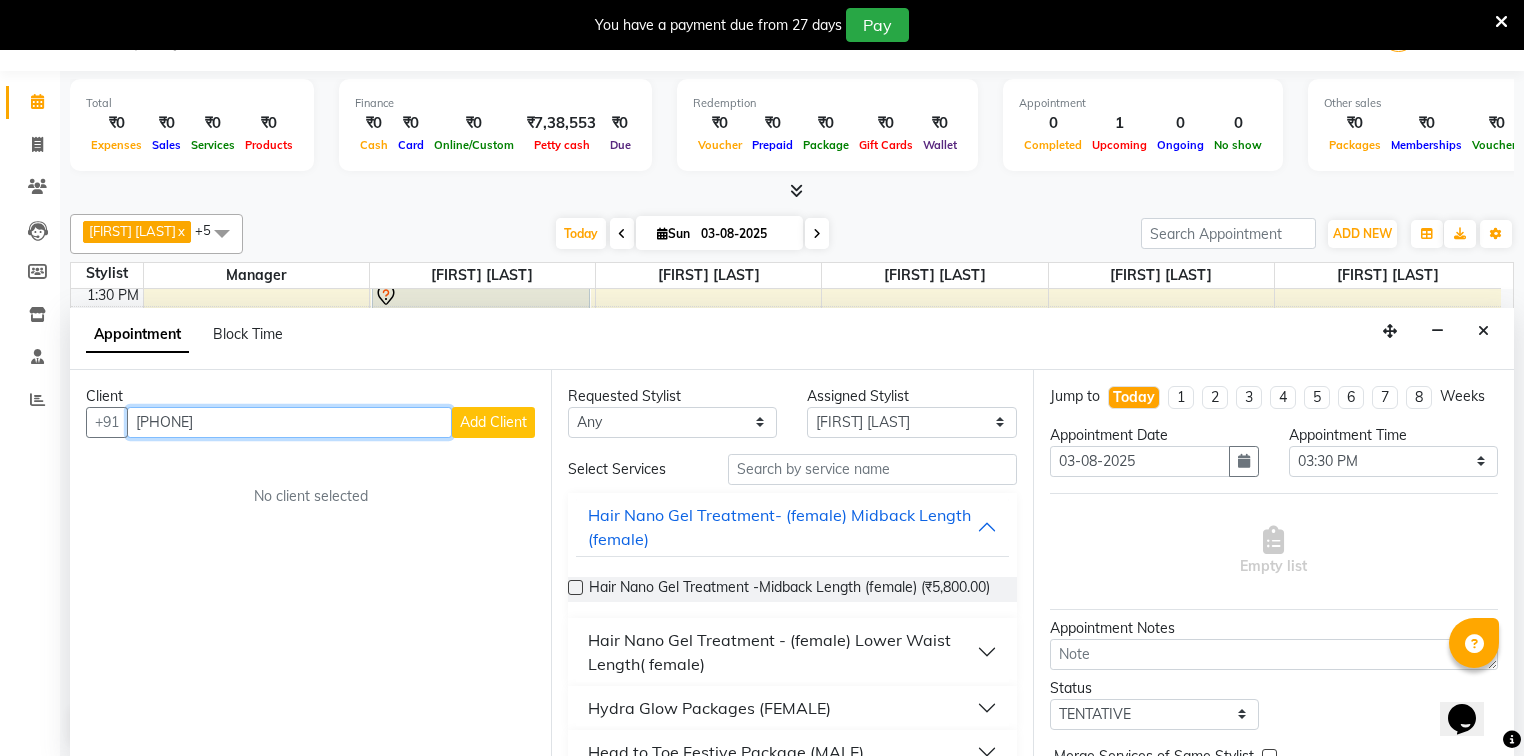 type on "[PHONE]" 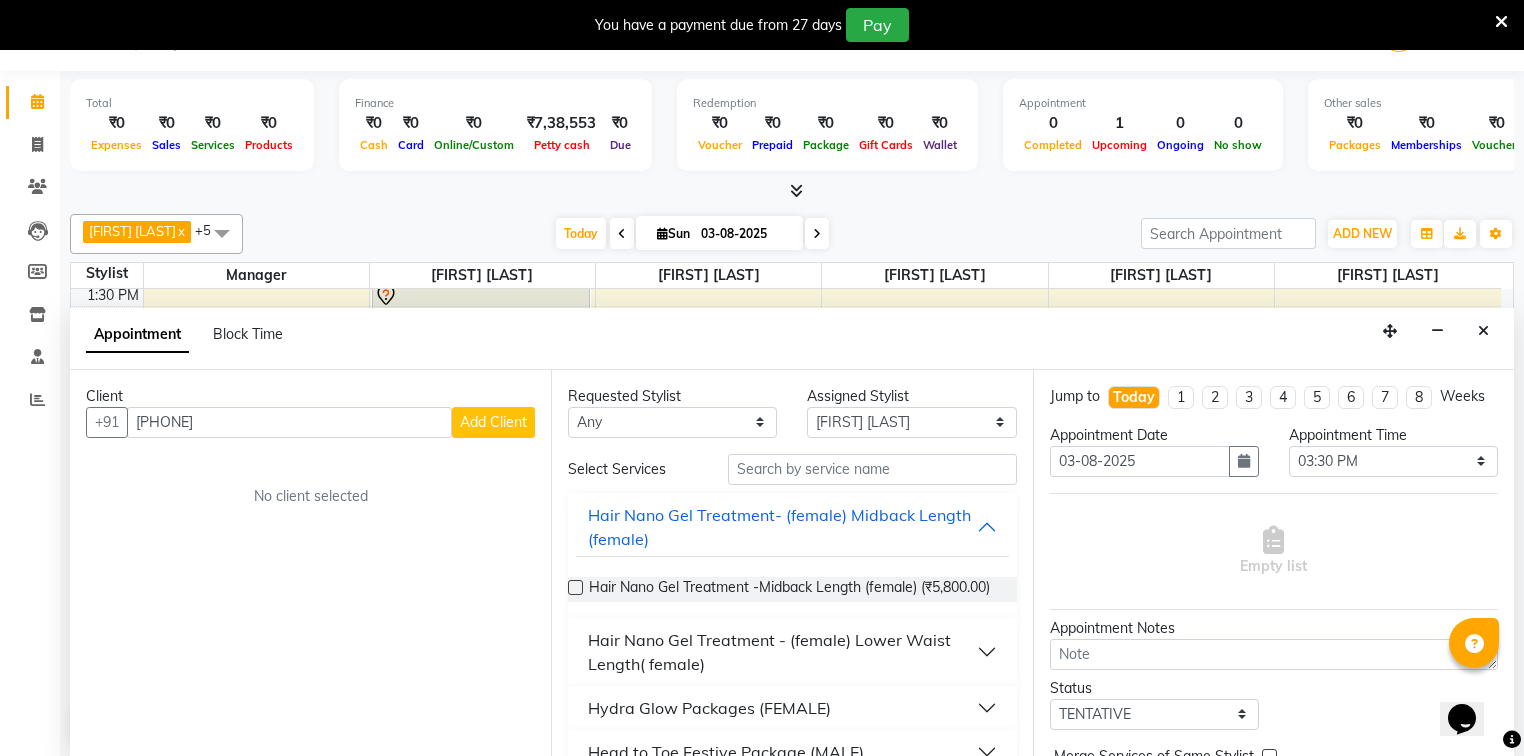 click on "Add Client" at bounding box center (493, 422) 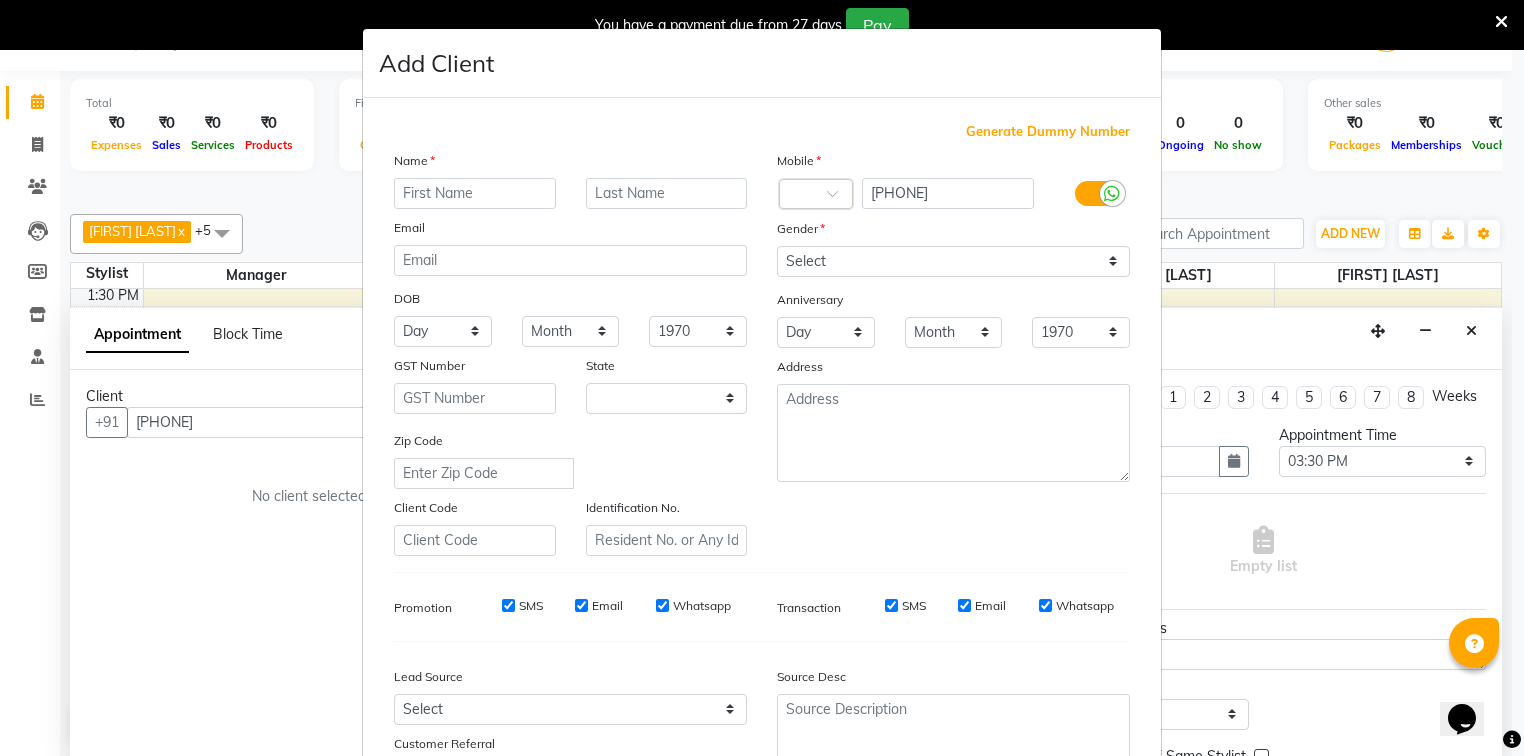 select on "22" 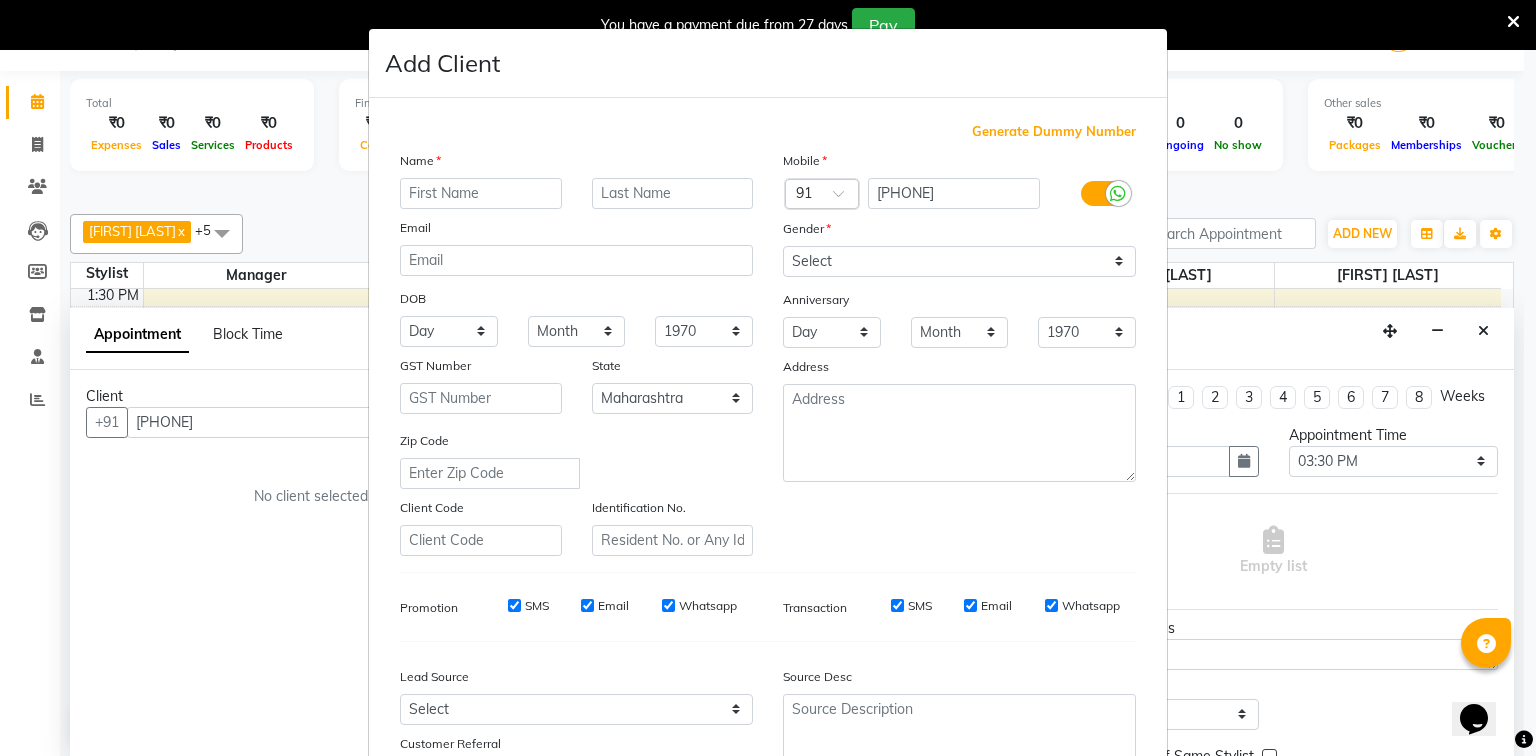 click at bounding box center [481, 193] 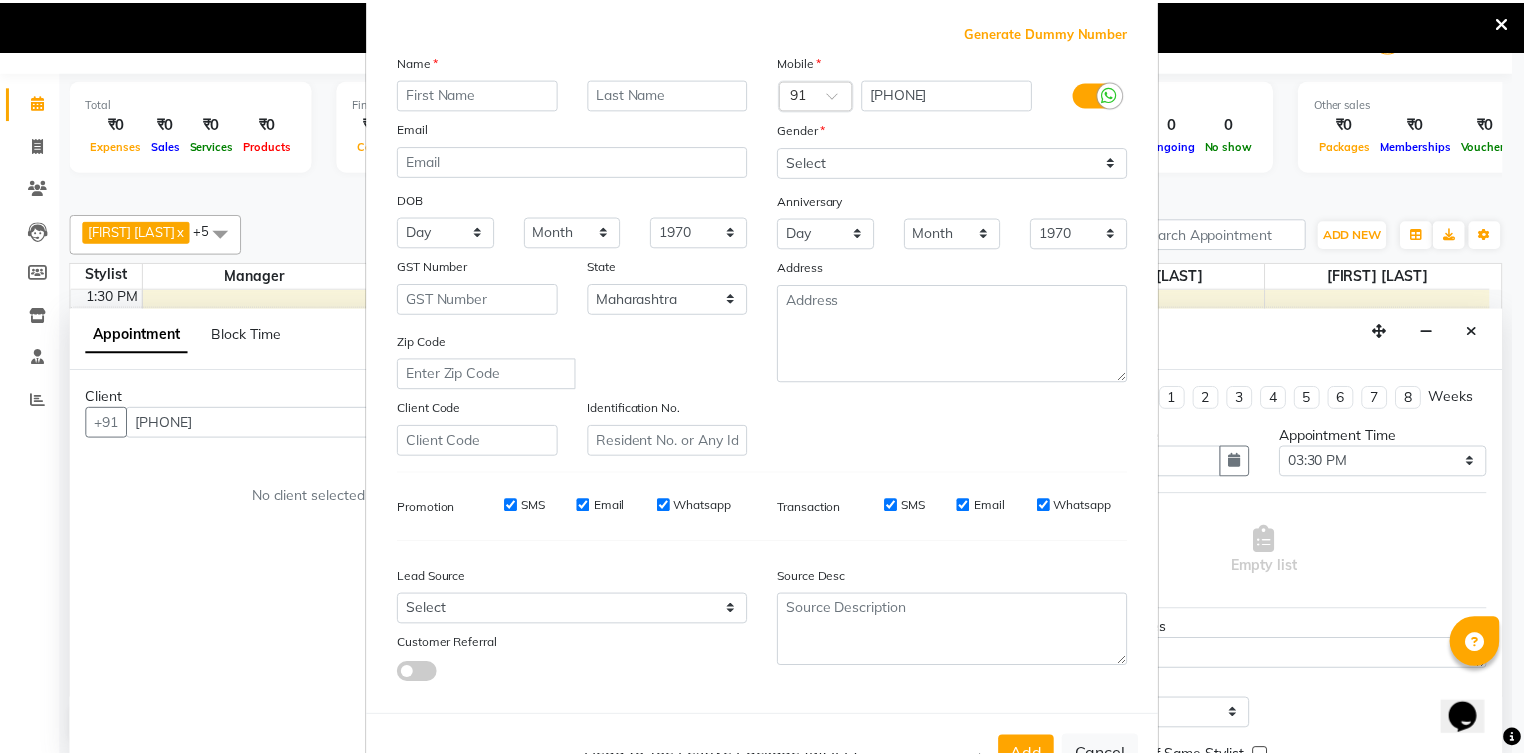 scroll, scrollTop: 176, scrollLeft: 0, axis: vertical 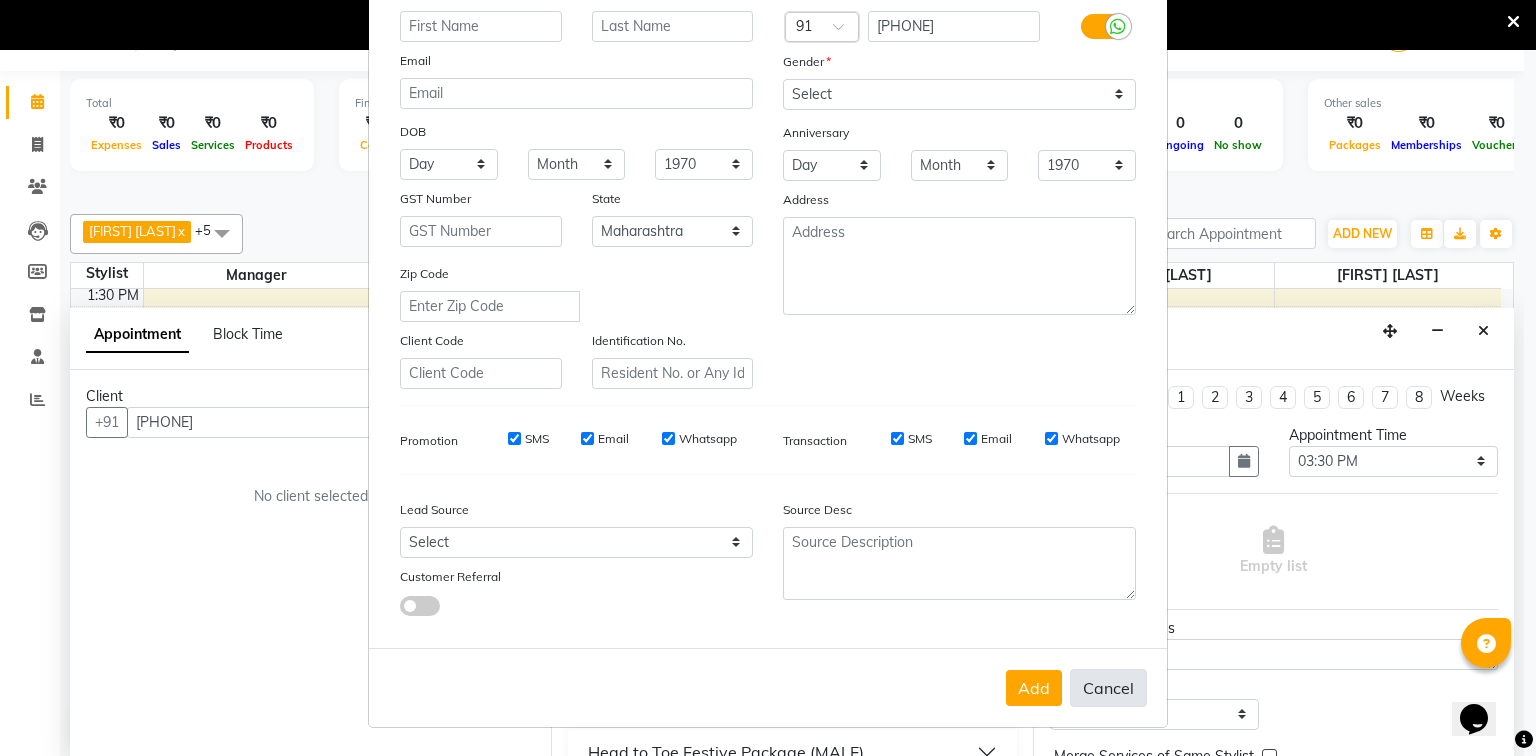 click on "Cancel" at bounding box center [1108, 688] 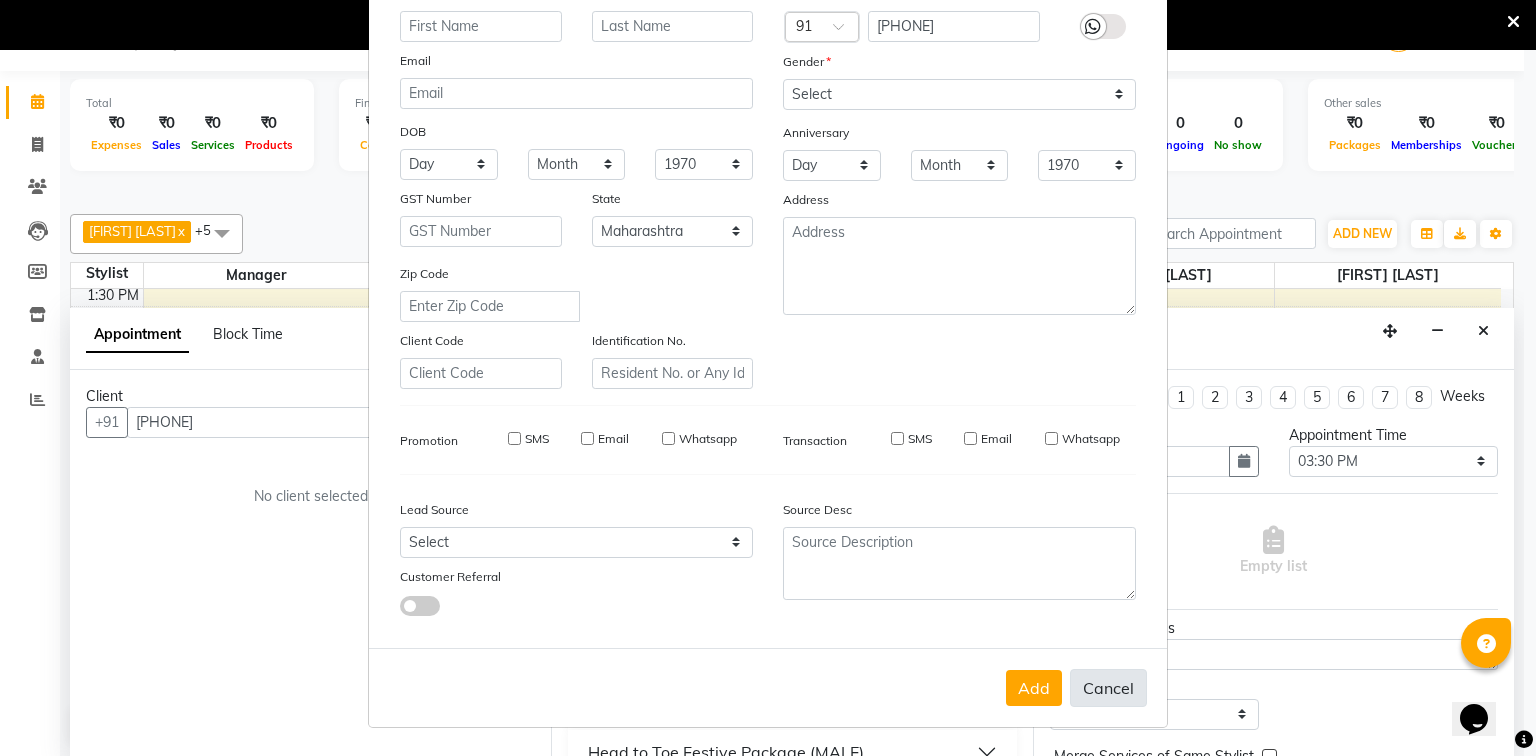 select 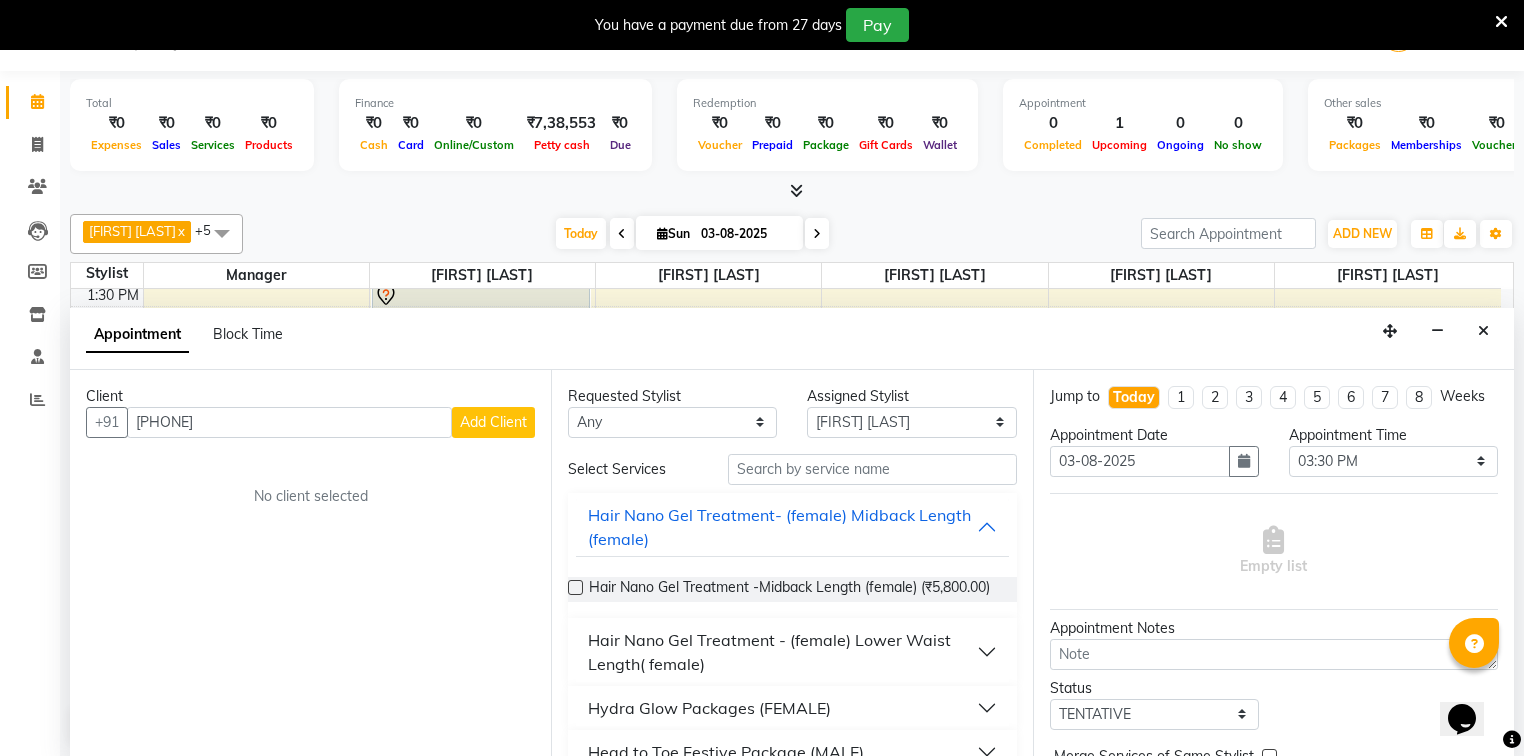 click at bounding box center (1501, 22) 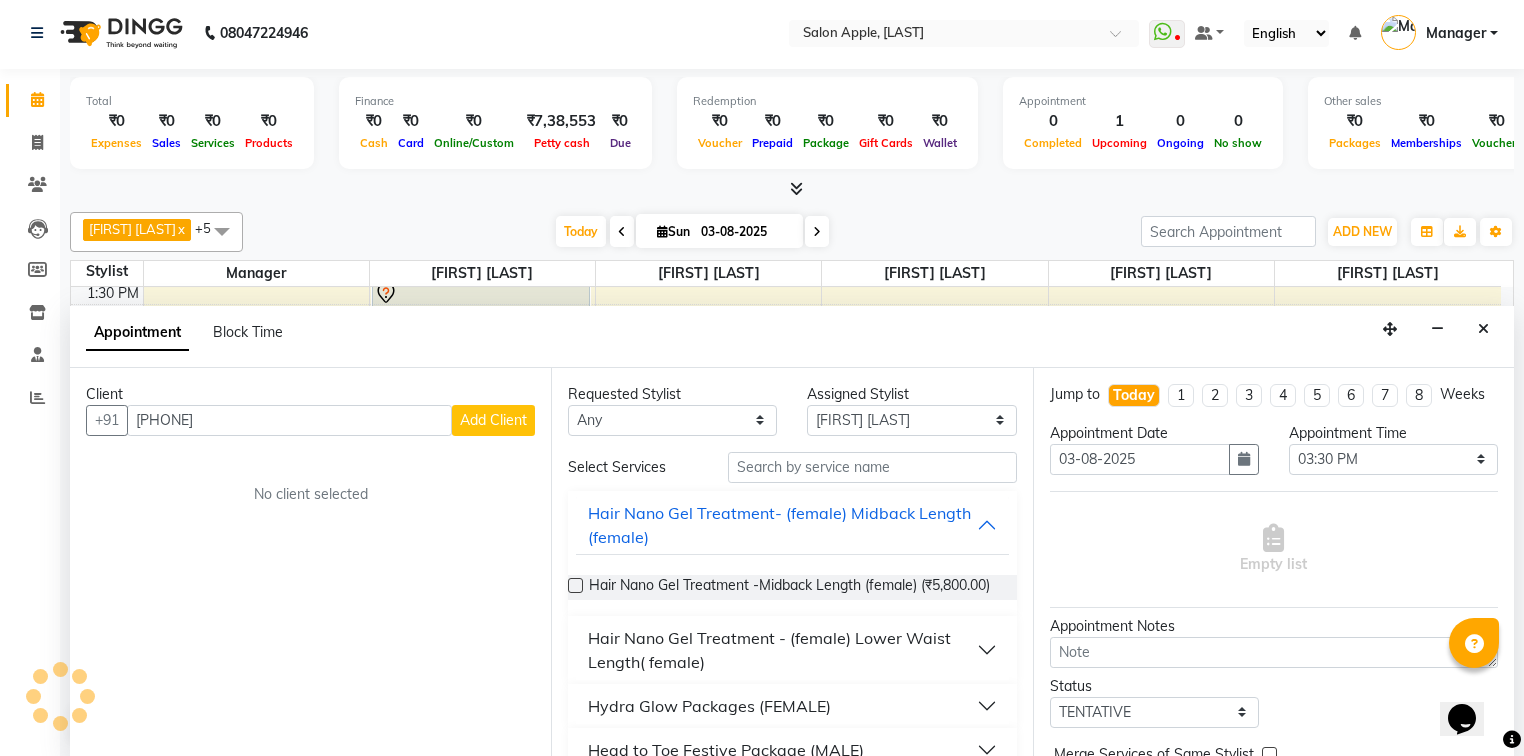 scroll, scrollTop: 0, scrollLeft: 0, axis: both 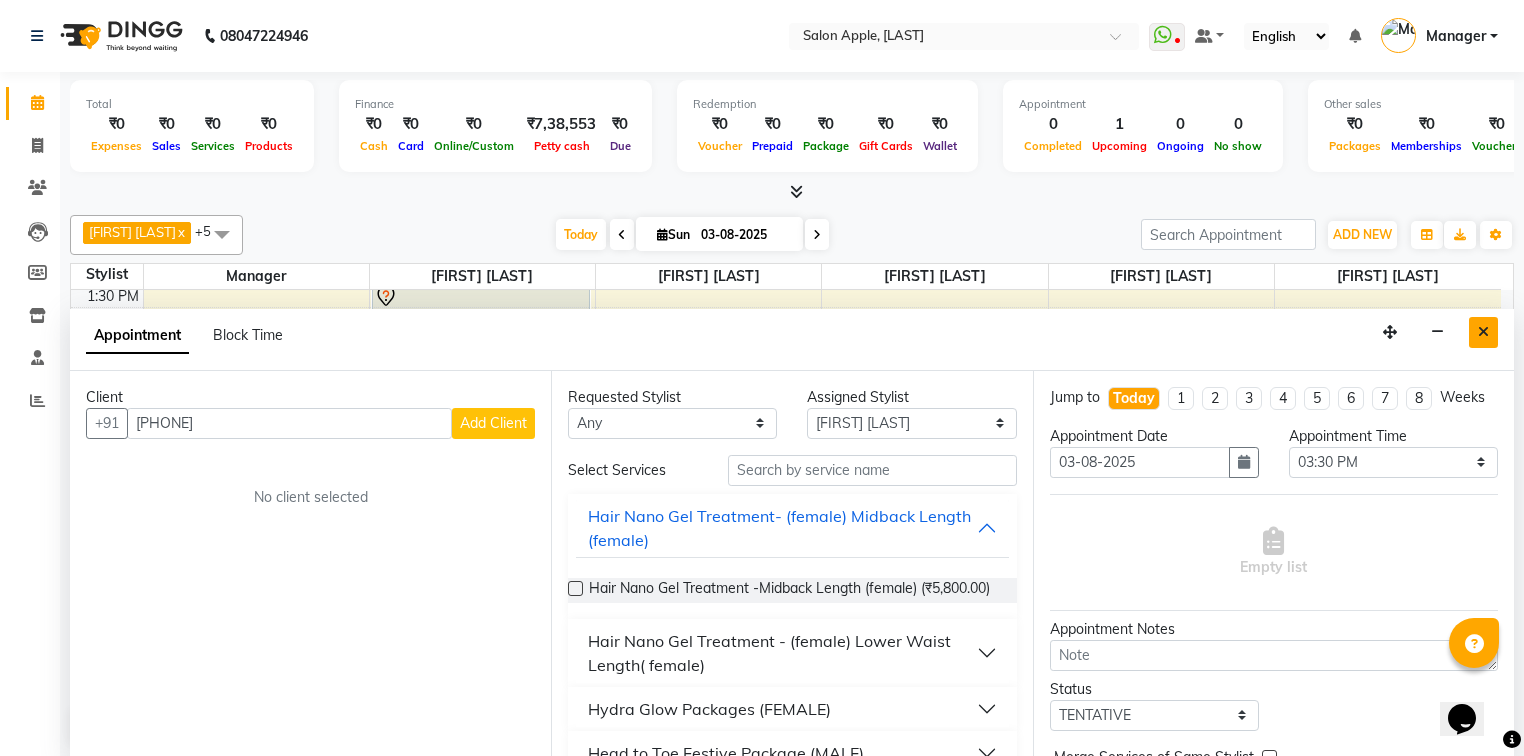 click at bounding box center [1483, 332] 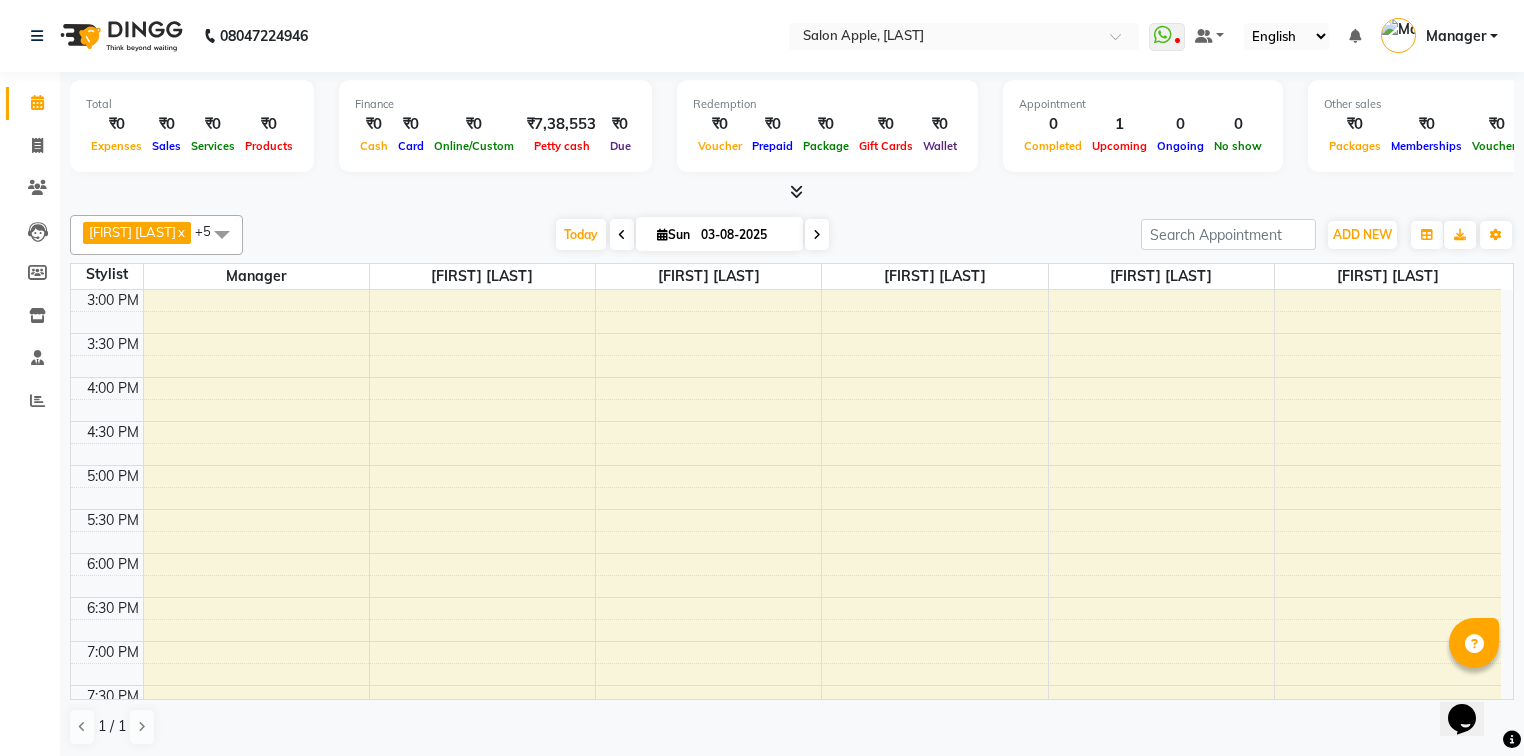scroll, scrollTop: 400, scrollLeft: 0, axis: vertical 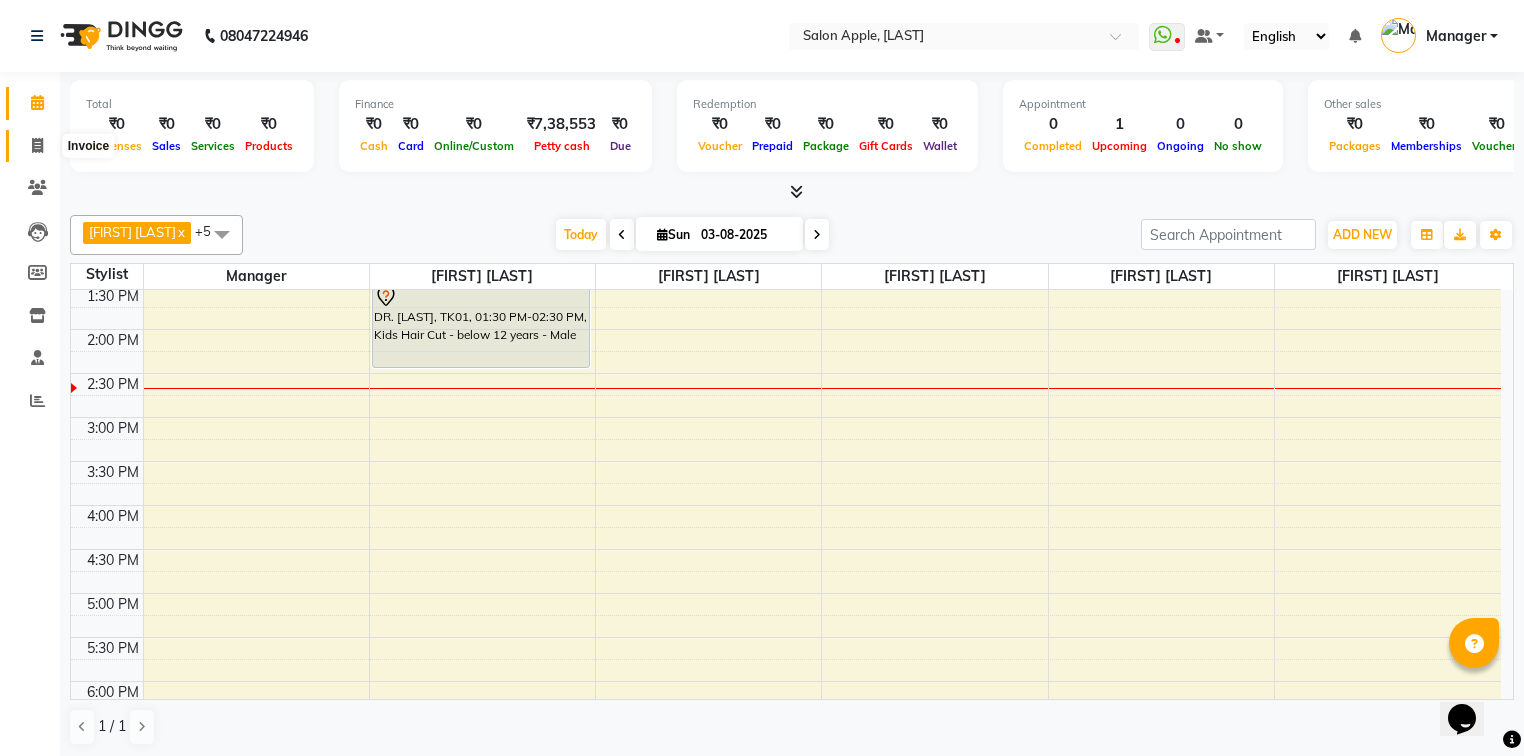 click 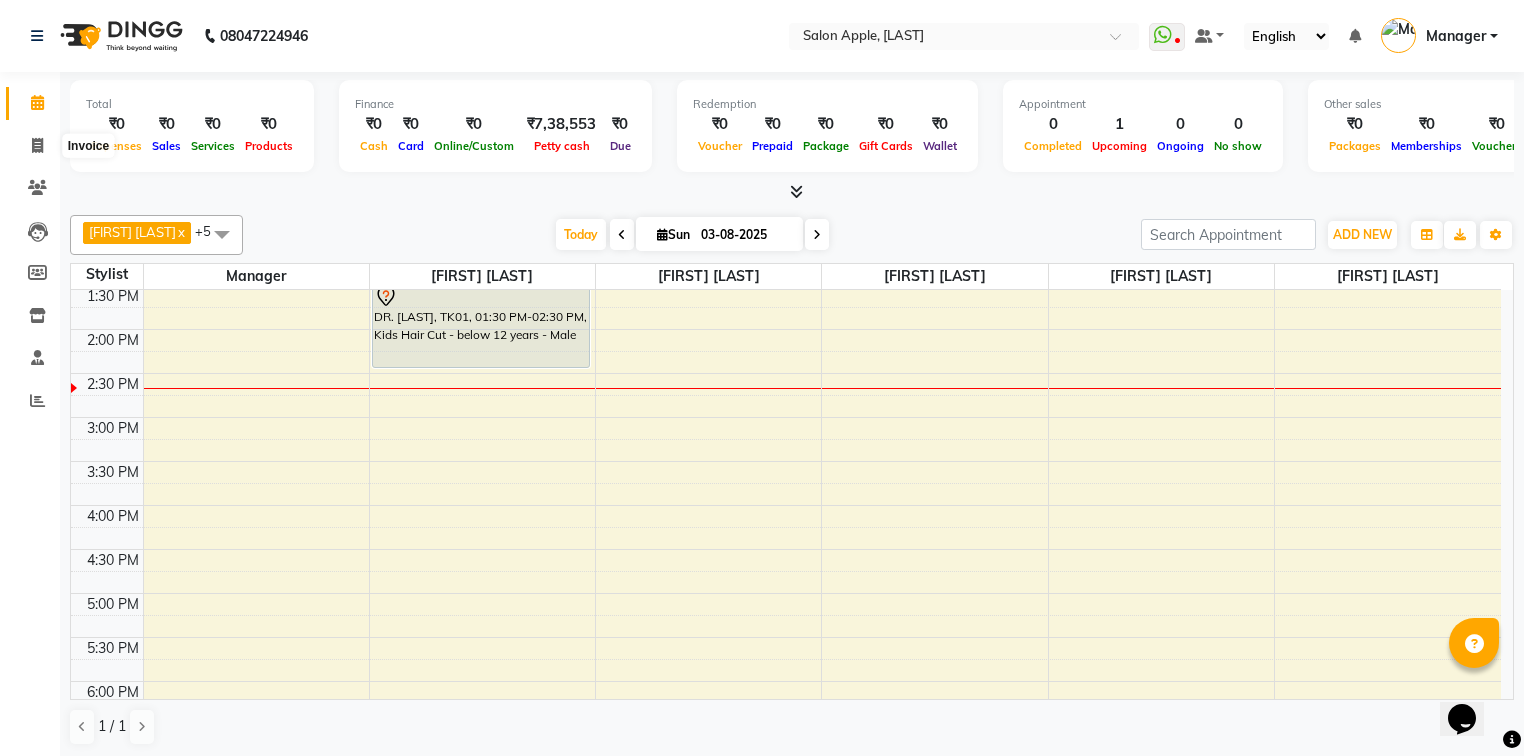 select on "service" 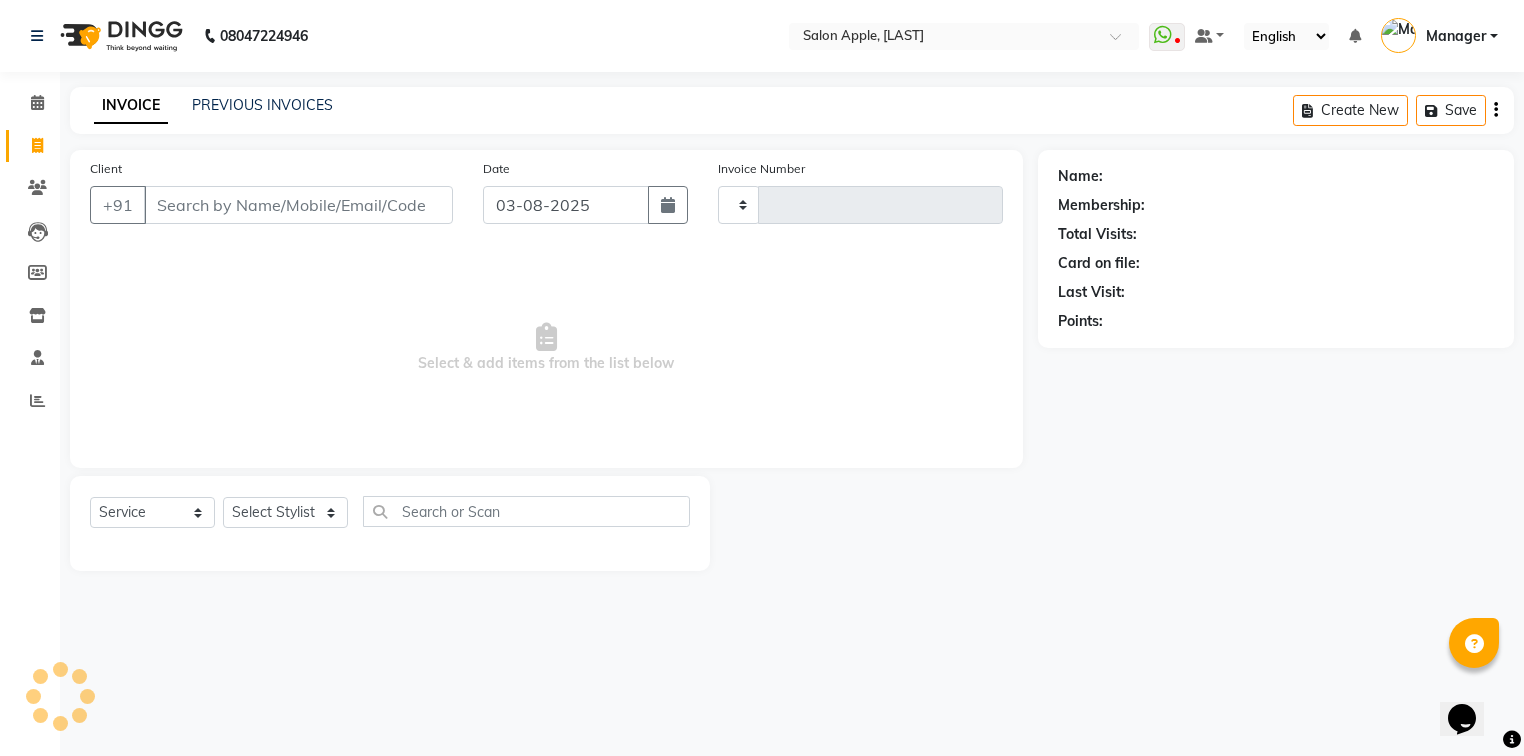 type on "0857" 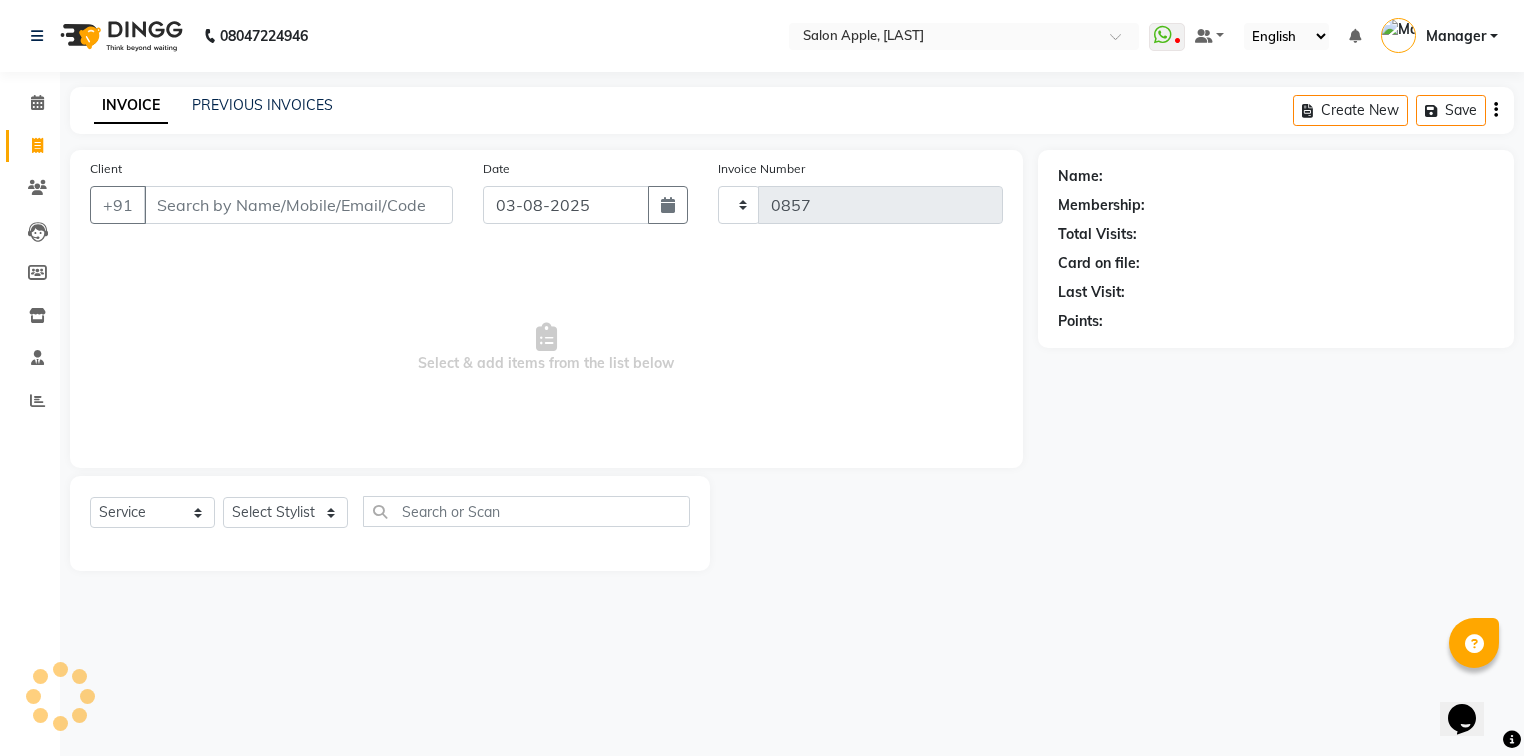 scroll, scrollTop: 0, scrollLeft: 0, axis: both 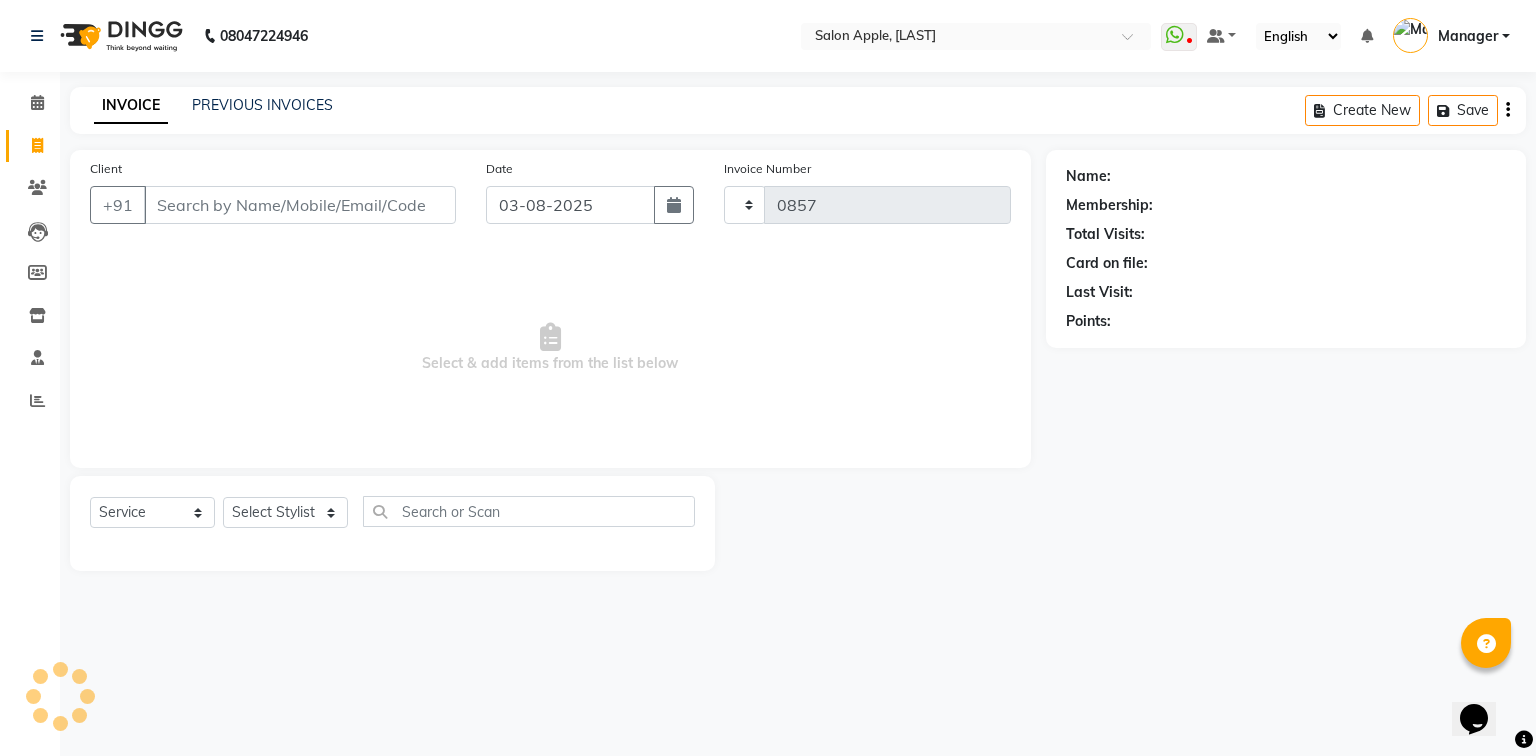 select on "4743" 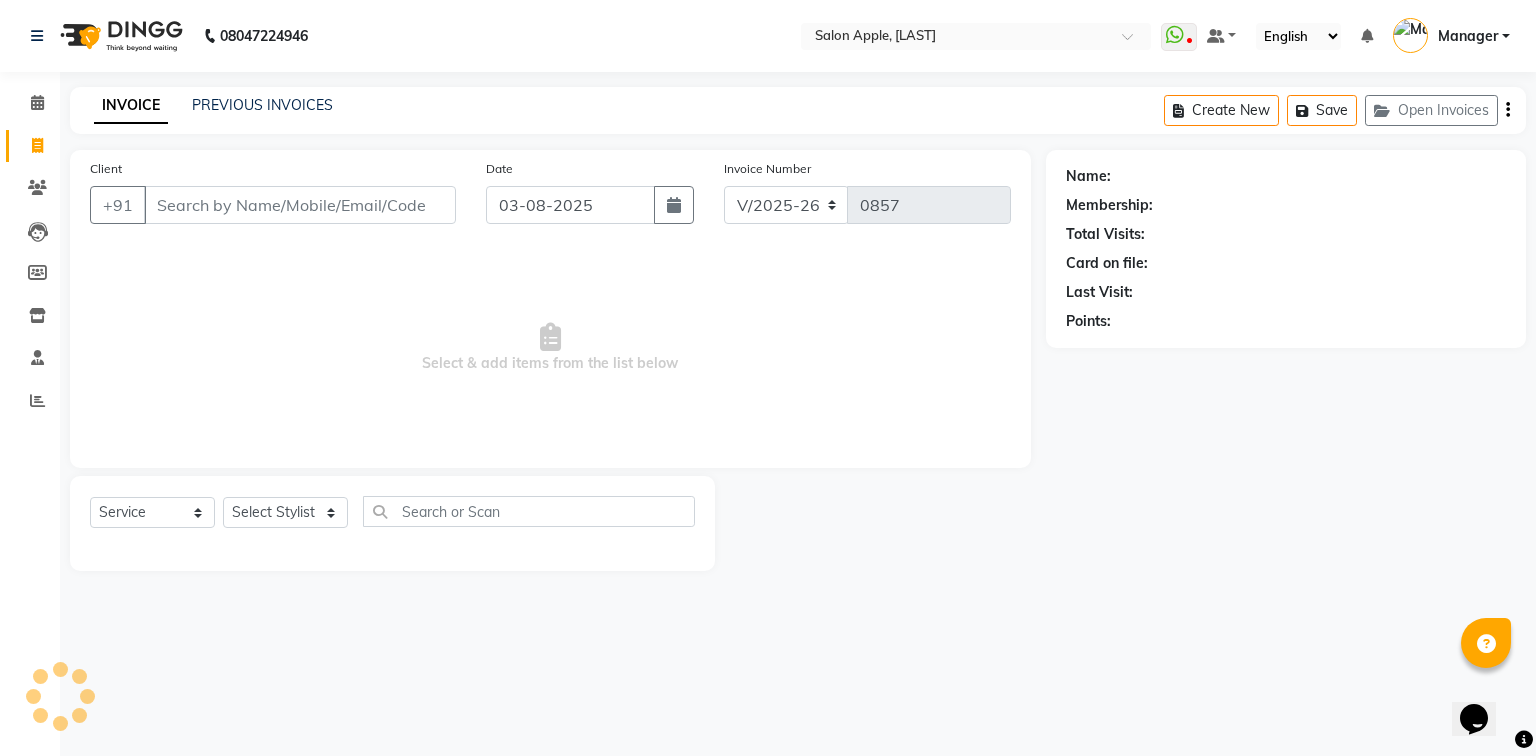 click on "Client +91" 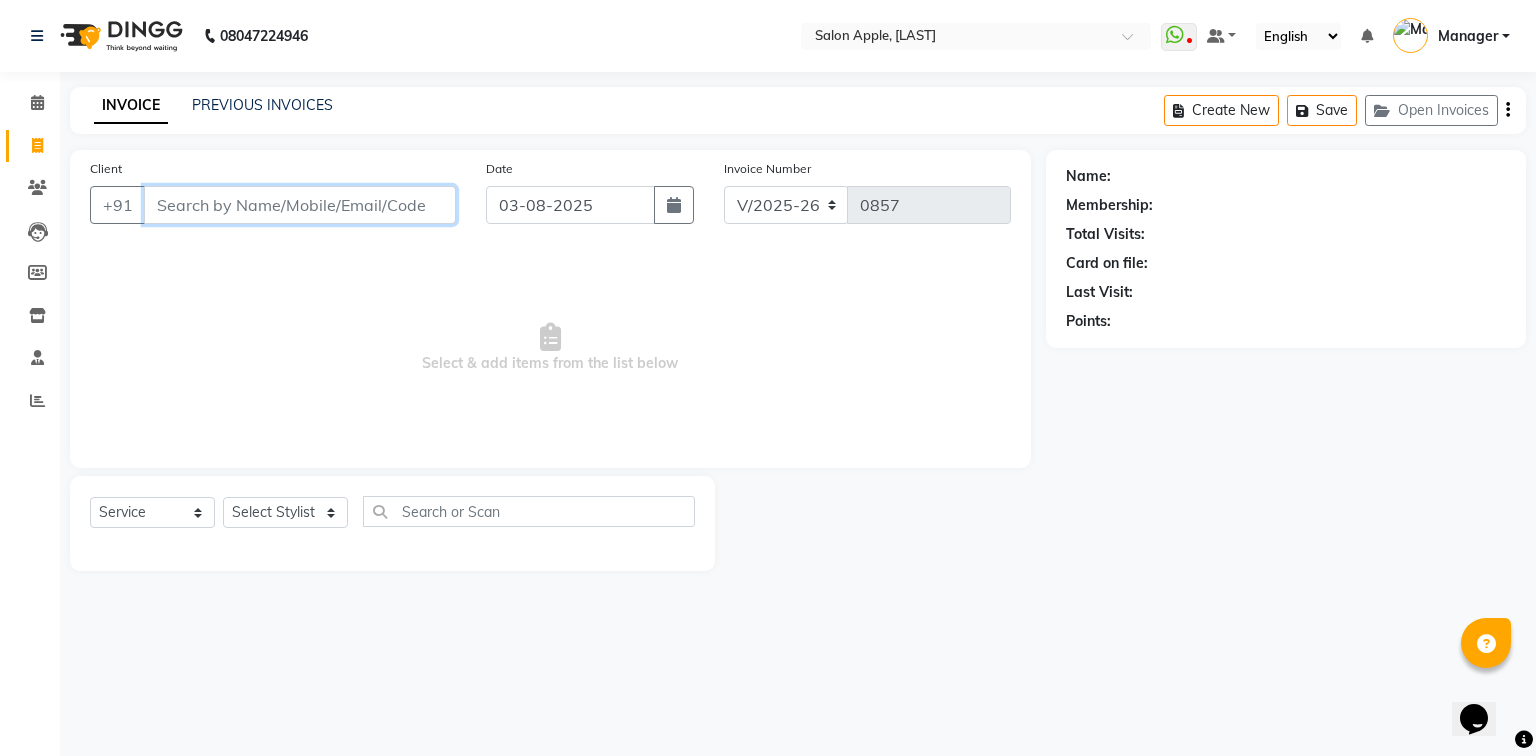click on "Client" at bounding box center (300, 205) 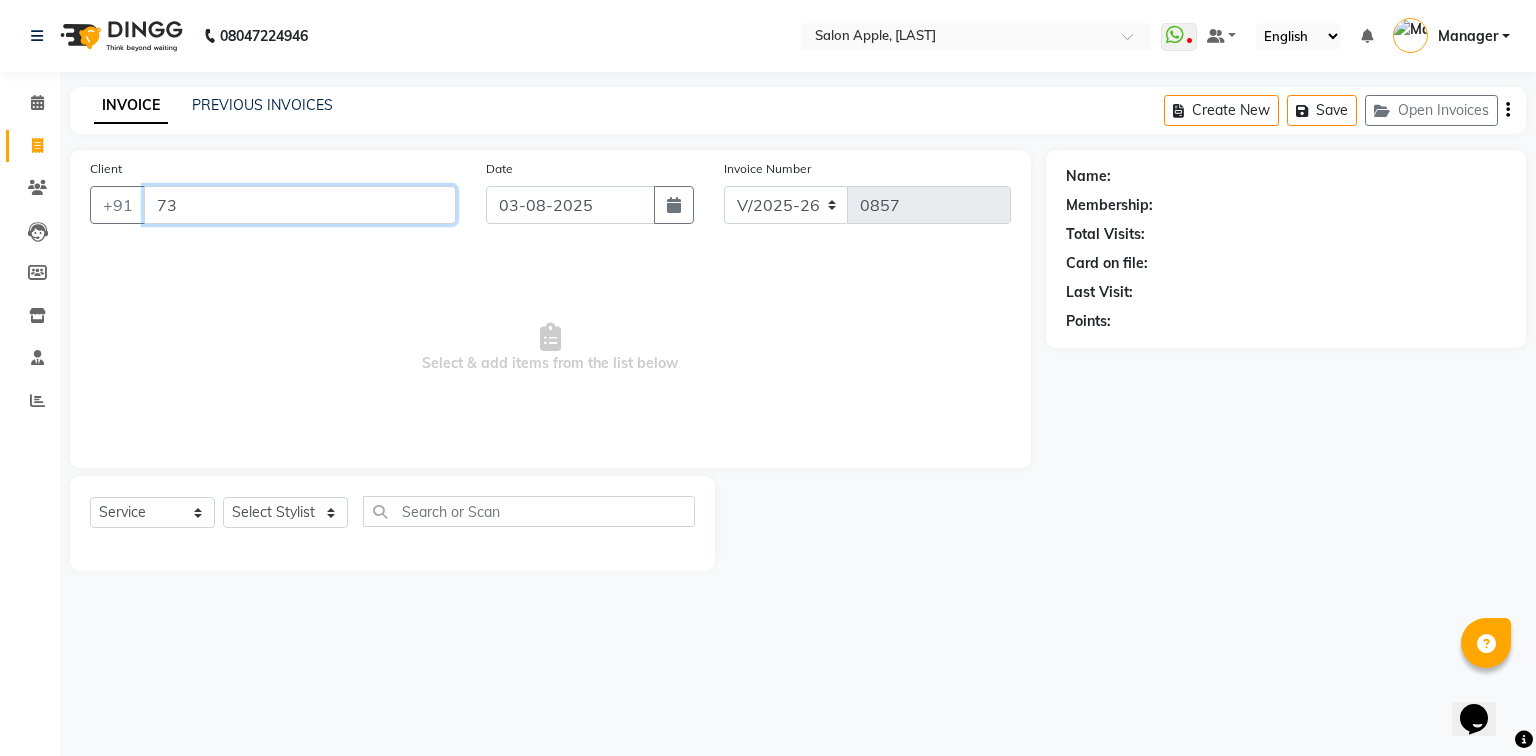 type on "7" 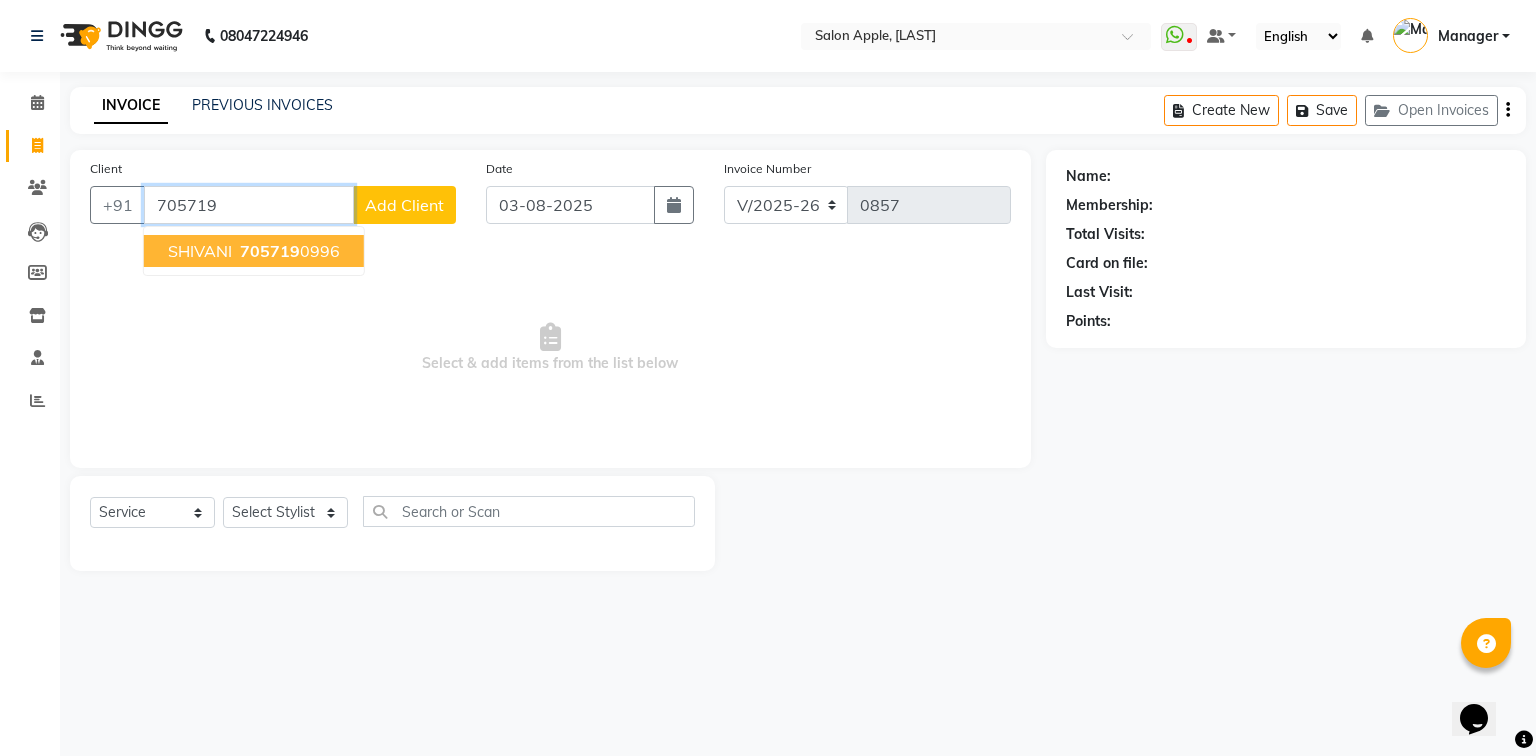 click on "705719" at bounding box center (270, 251) 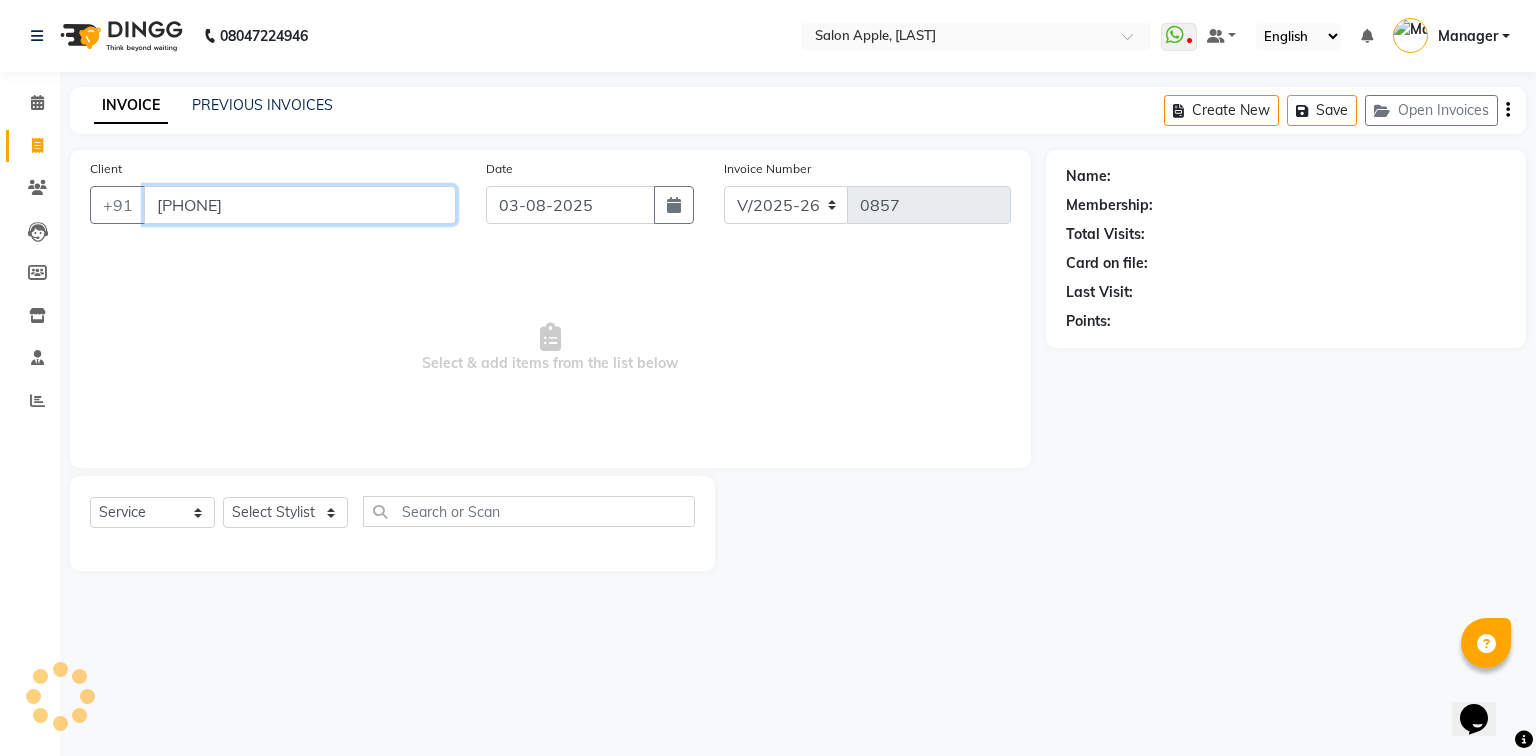 type on "[PHONE]" 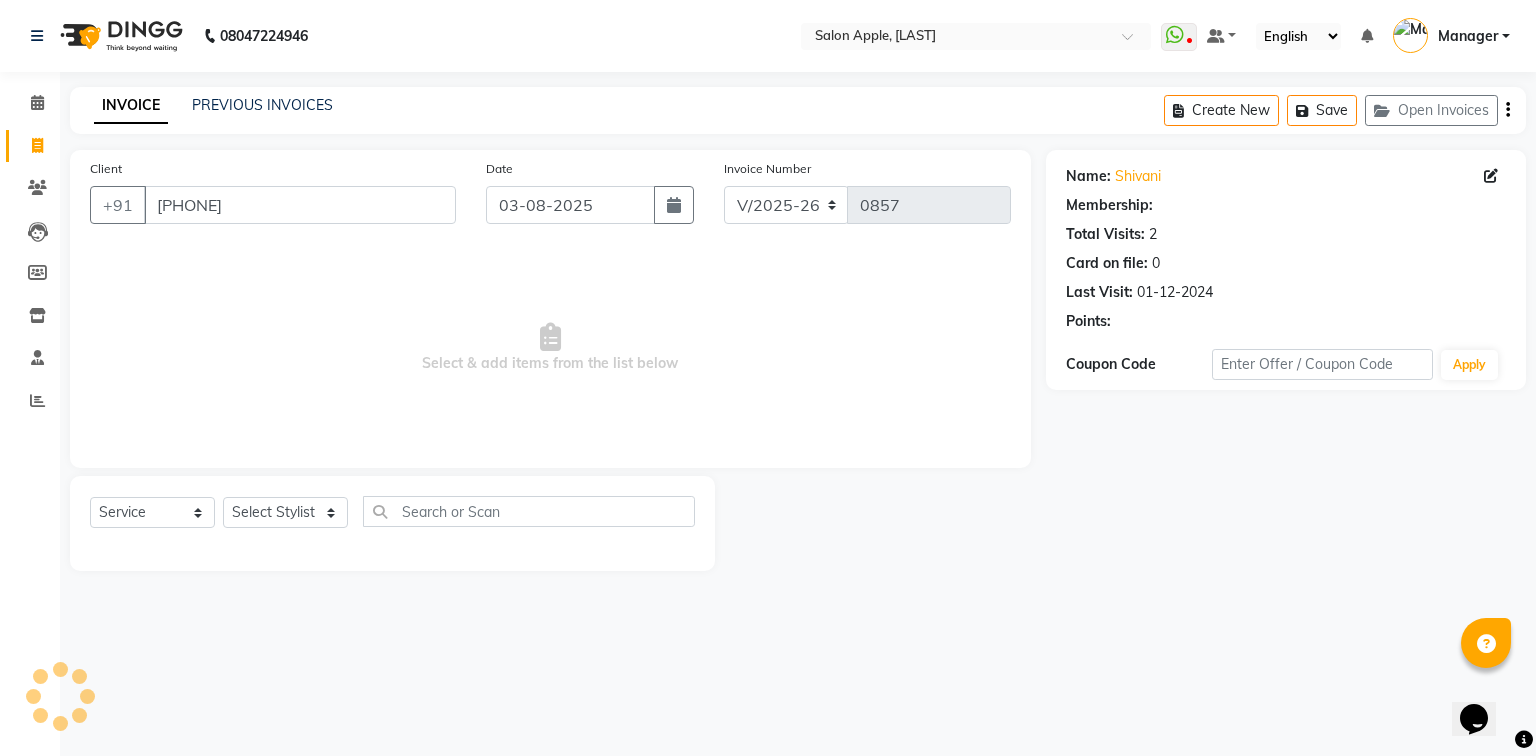 select on "1: Object" 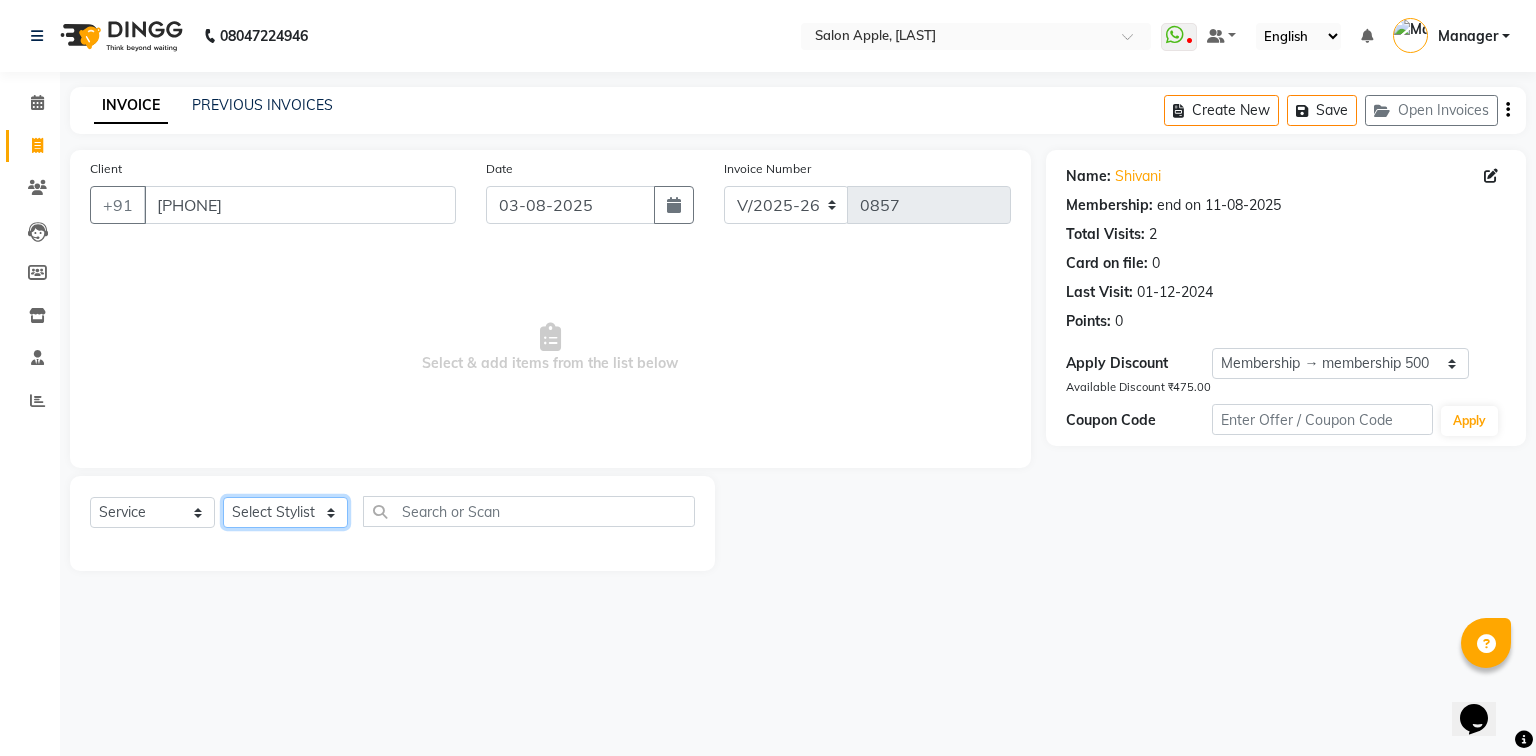 click on "Select Stylist [FIRST] [LAST] [FIRST] [LAST] [FIRST] [LAST] Manager [FIRST] [LAST] [FIRST] [LAST] [FIRST] [LAST]" 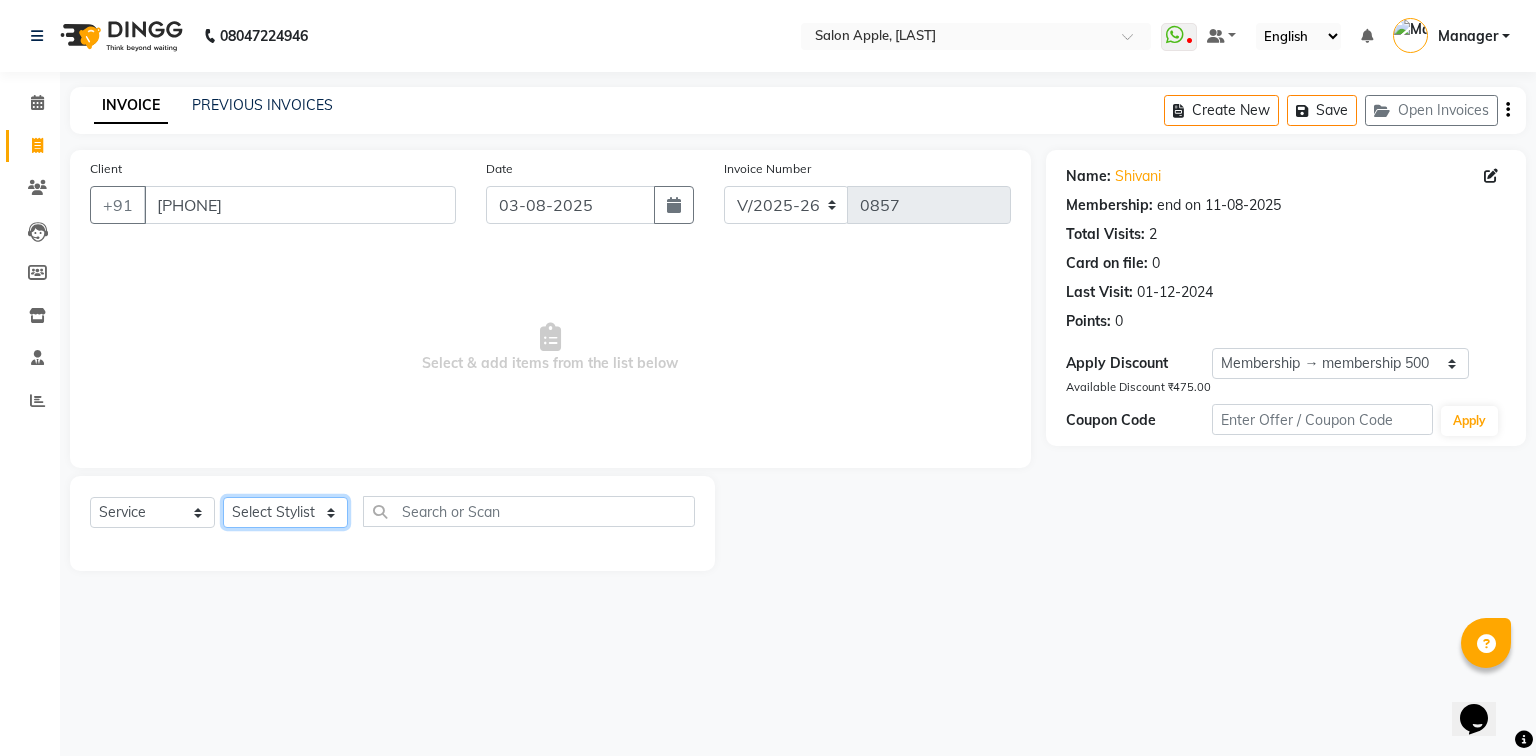 select on "78698" 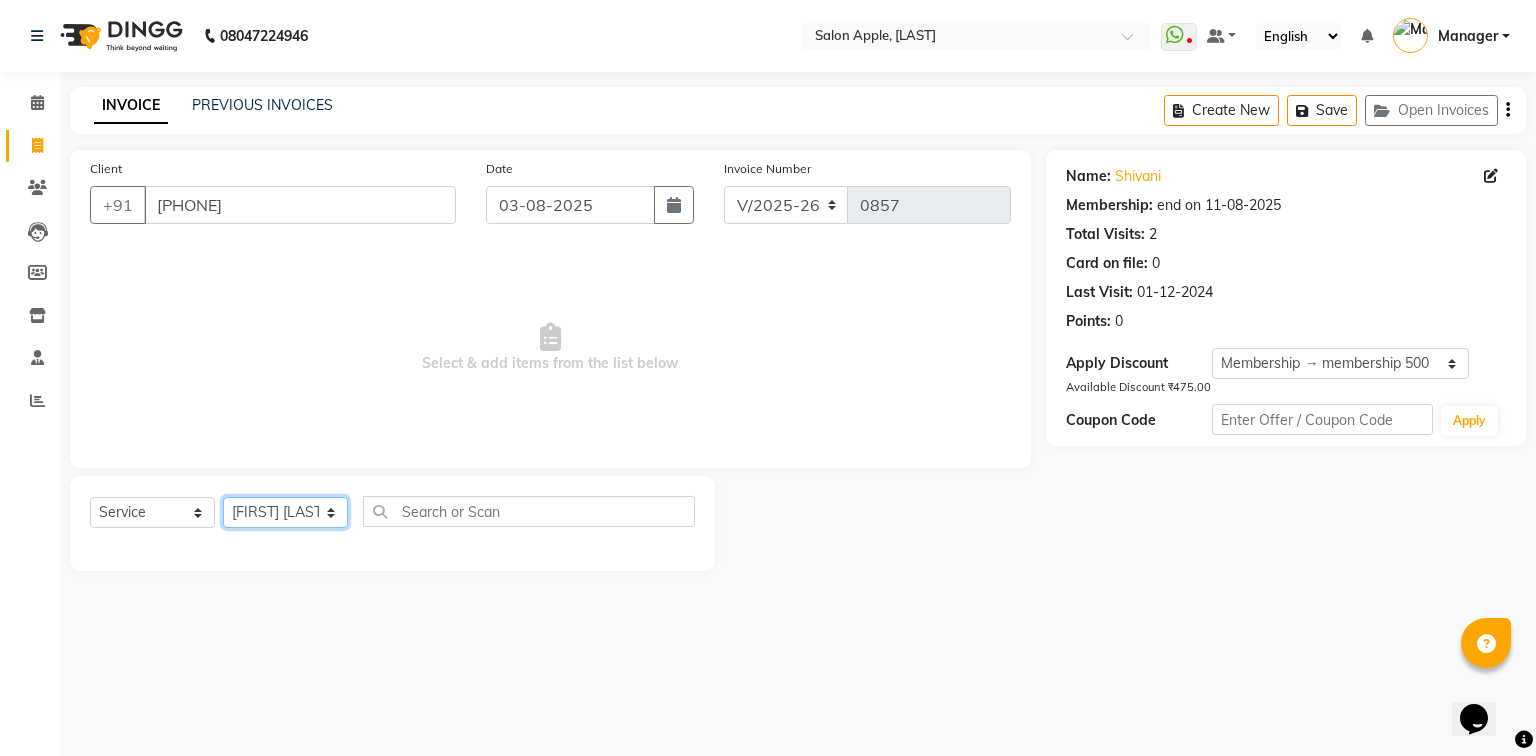 click on "Select Stylist [FIRST] [LAST] [FIRST] [LAST] [FIRST] [LAST] Manager [FIRST] [LAST] [FIRST] [LAST] [FIRST] [LAST]" 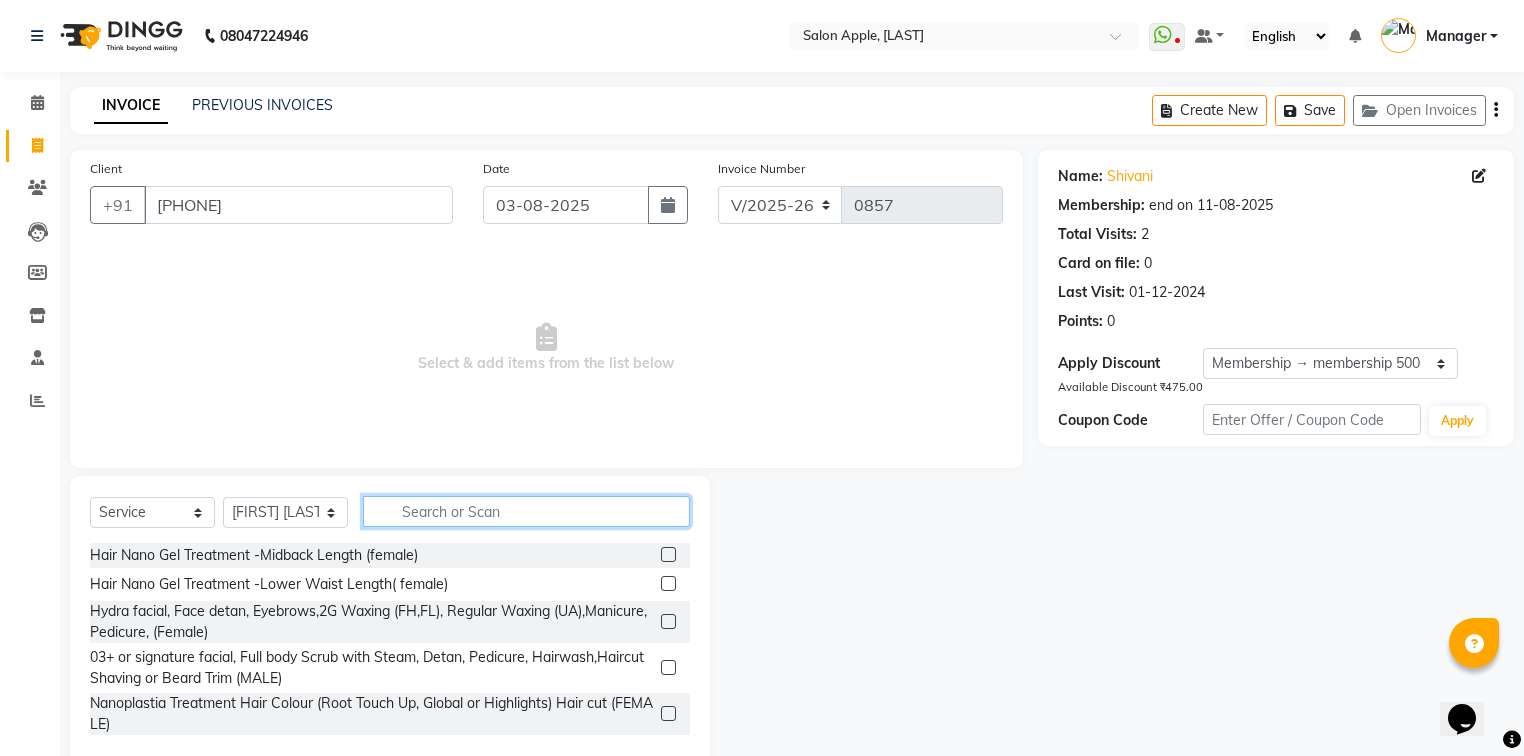 click 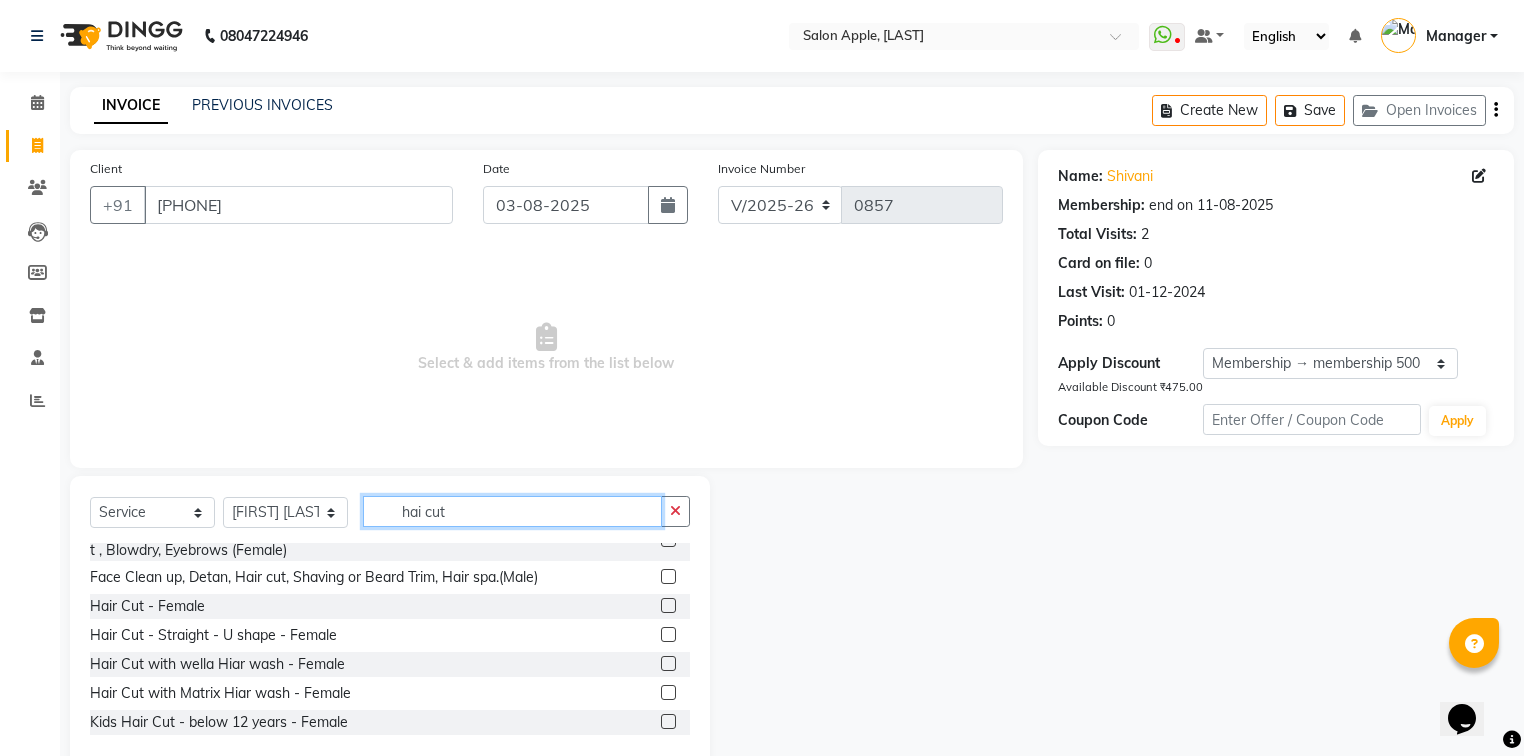 scroll, scrollTop: 273, scrollLeft: 0, axis: vertical 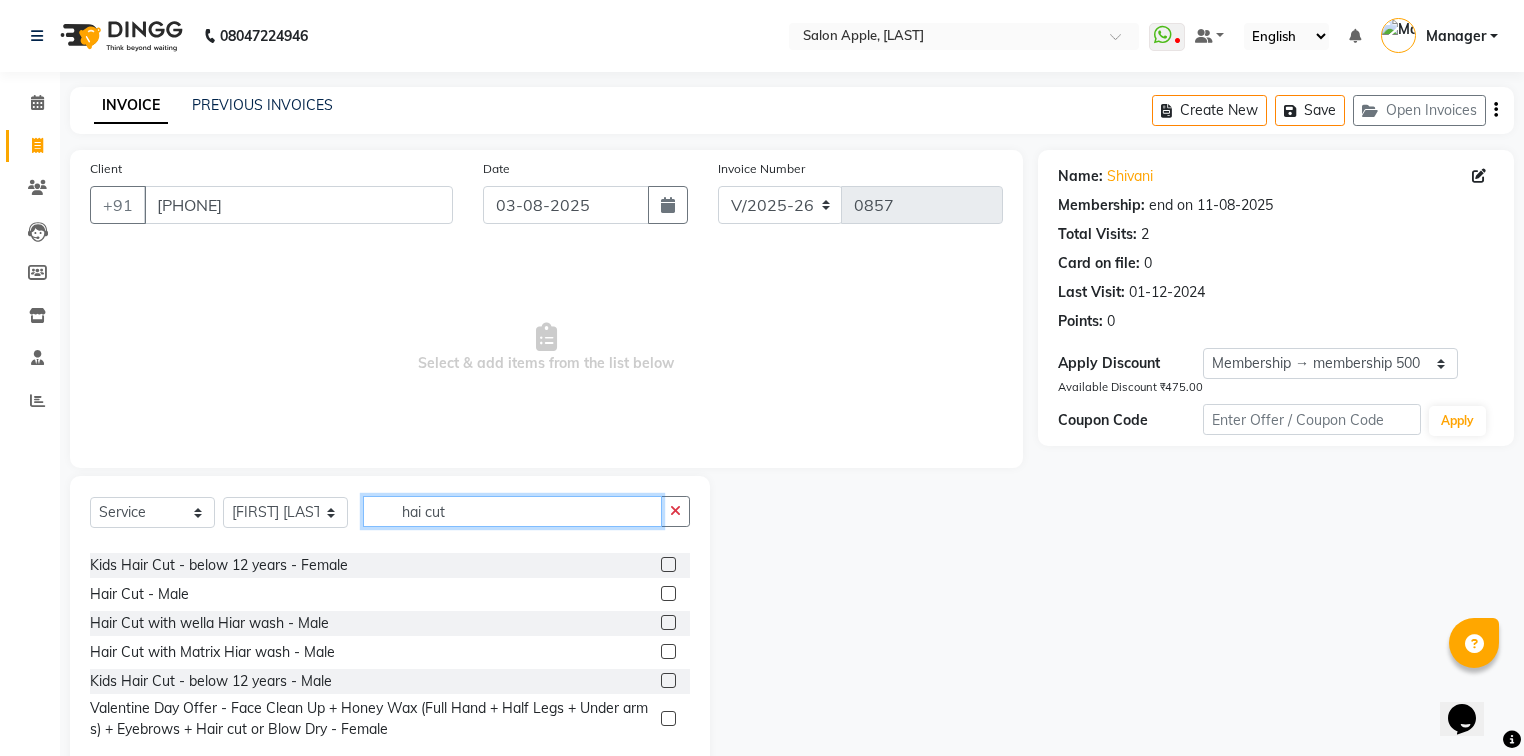 type on "hai cut" 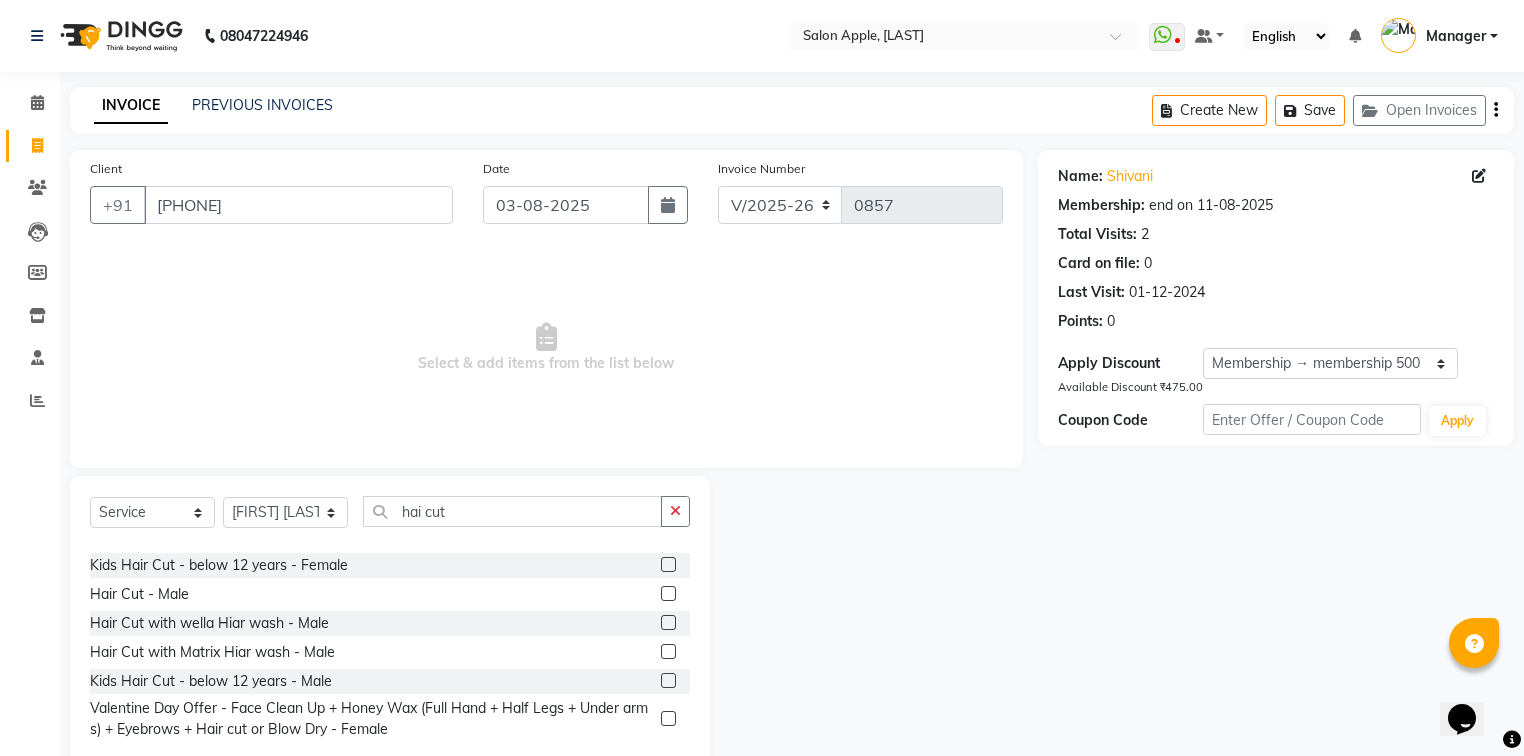 click 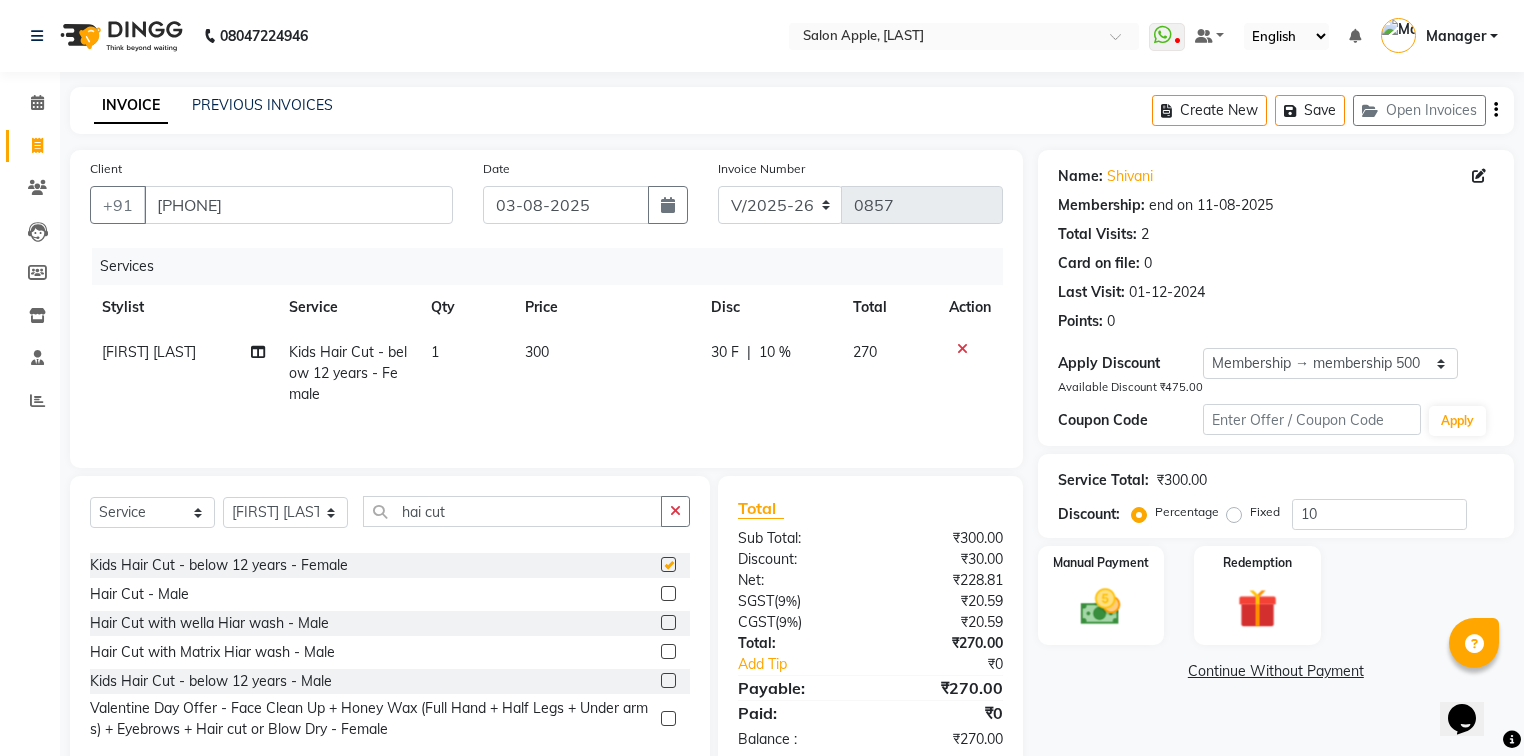 checkbox on "false" 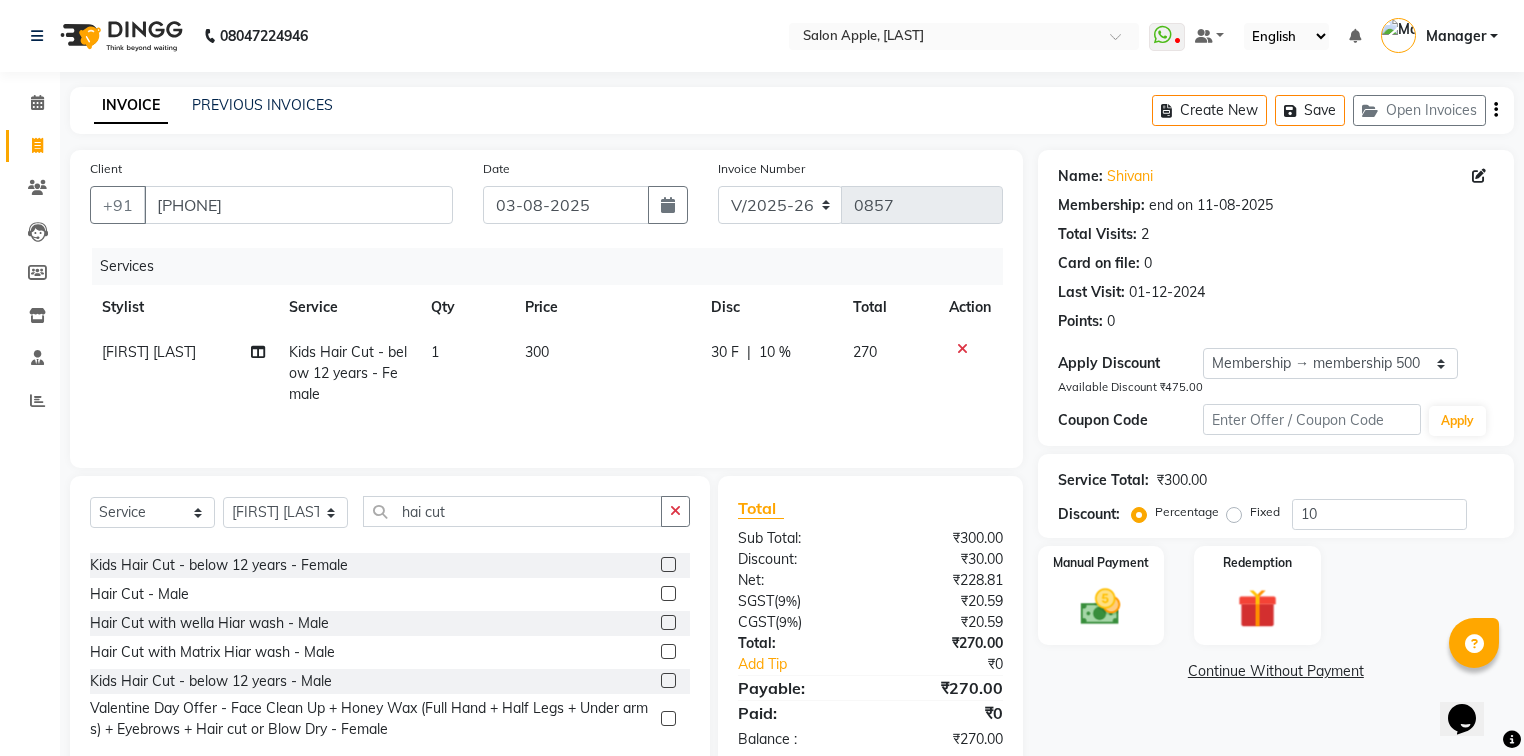 scroll, scrollTop: 45, scrollLeft: 0, axis: vertical 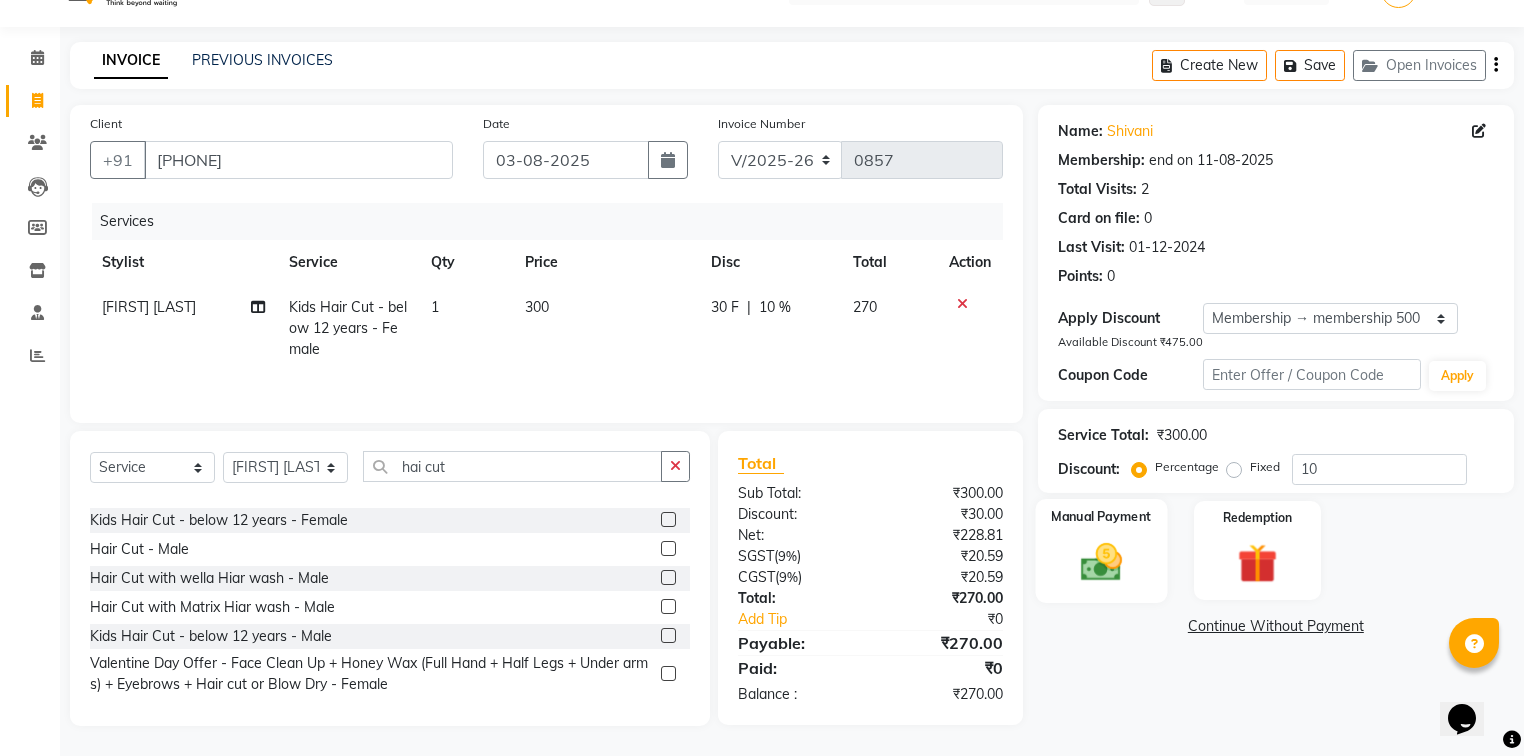 click on "Manual Payment" 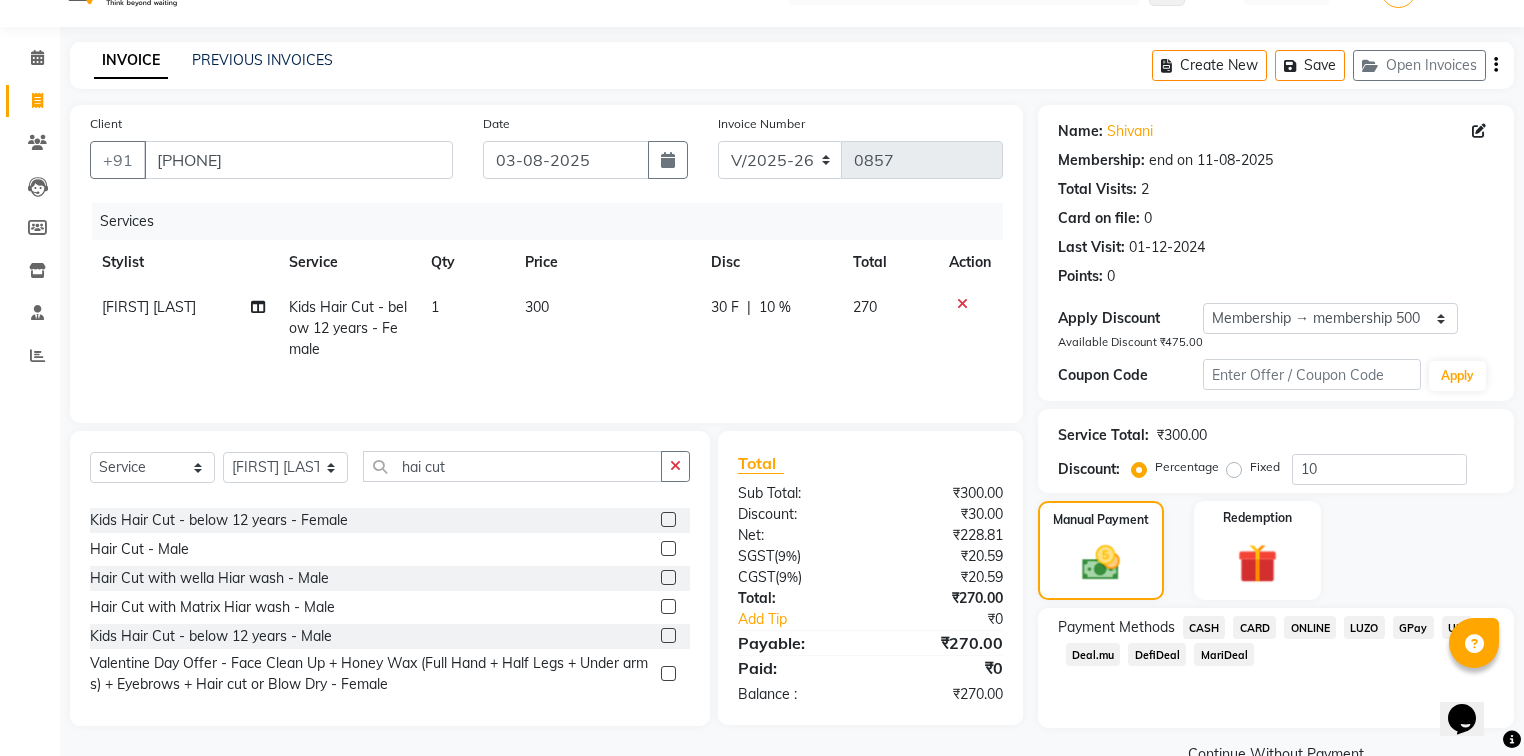 click on "ONLINE" 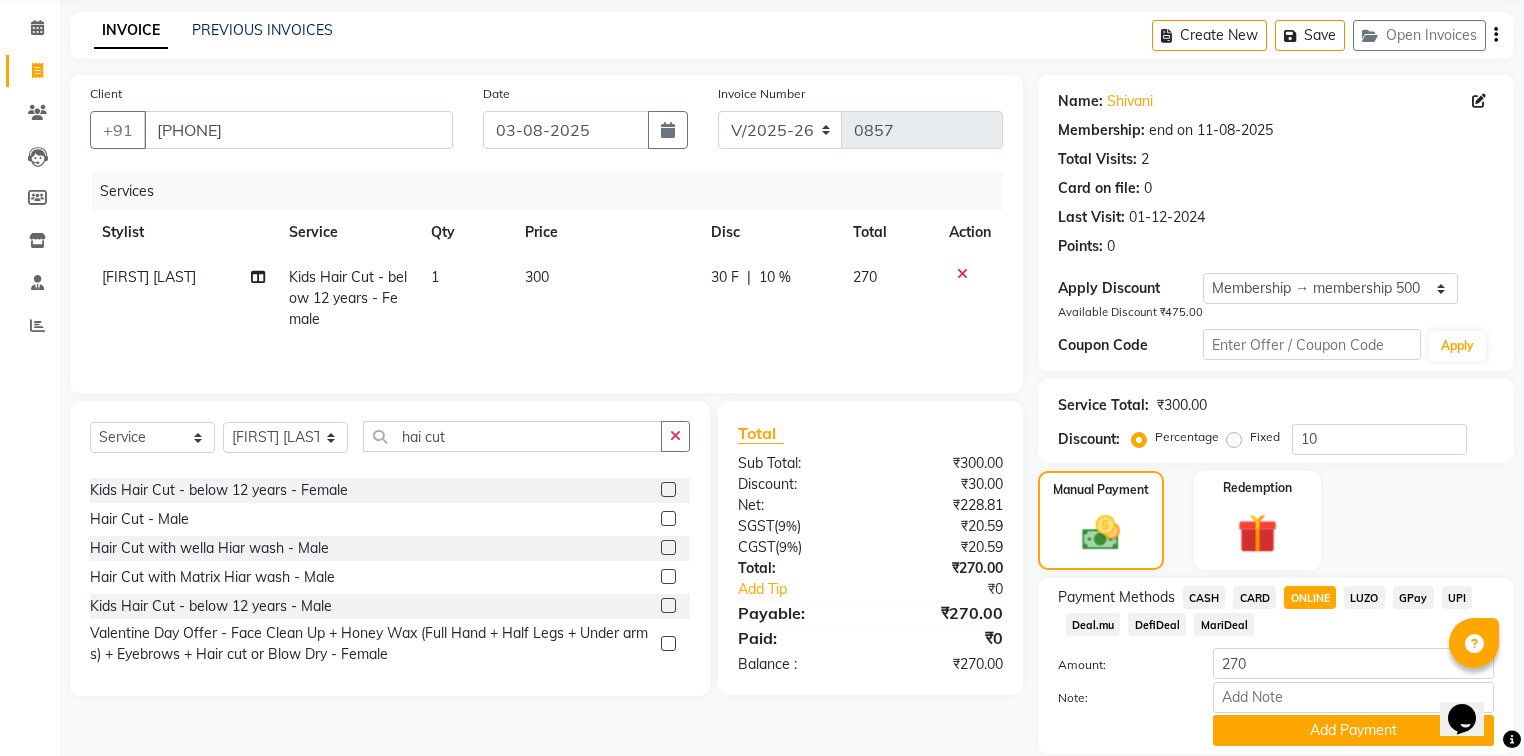 scroll, scrollTop: 147, scrollLeft: 0, axis: vertical 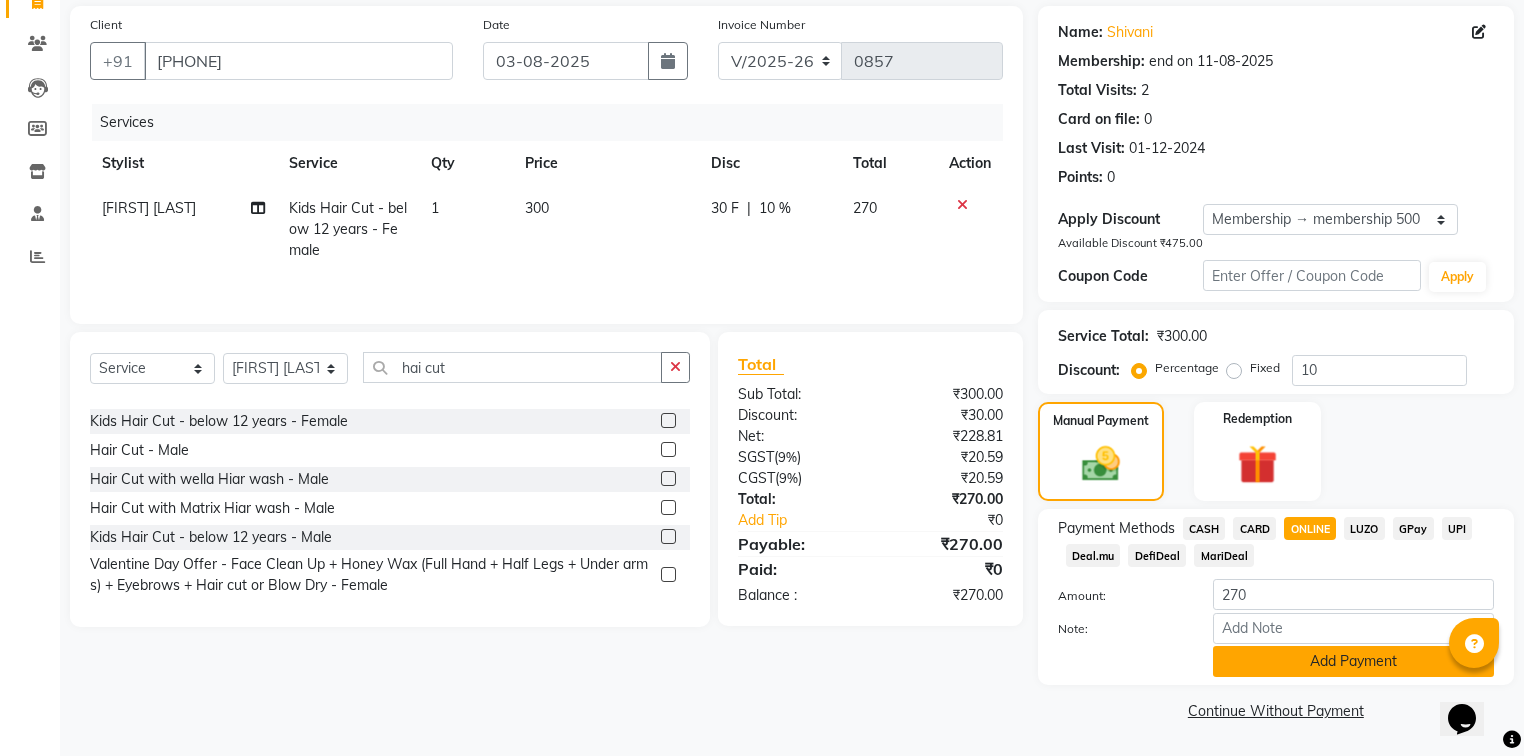 click on "Add Payment" 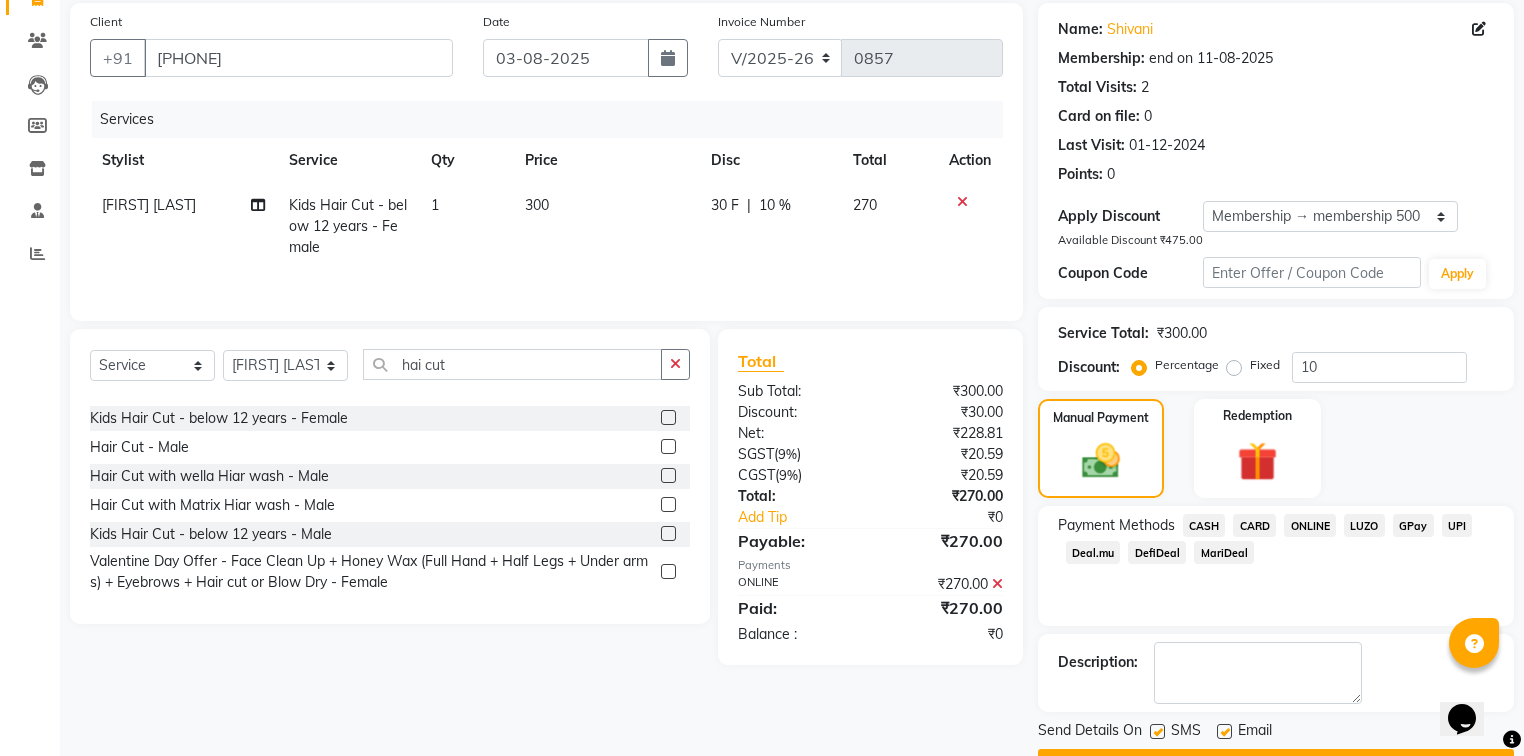scroll, scrollTop: 200, scrollLeft: 0, axis: vertical 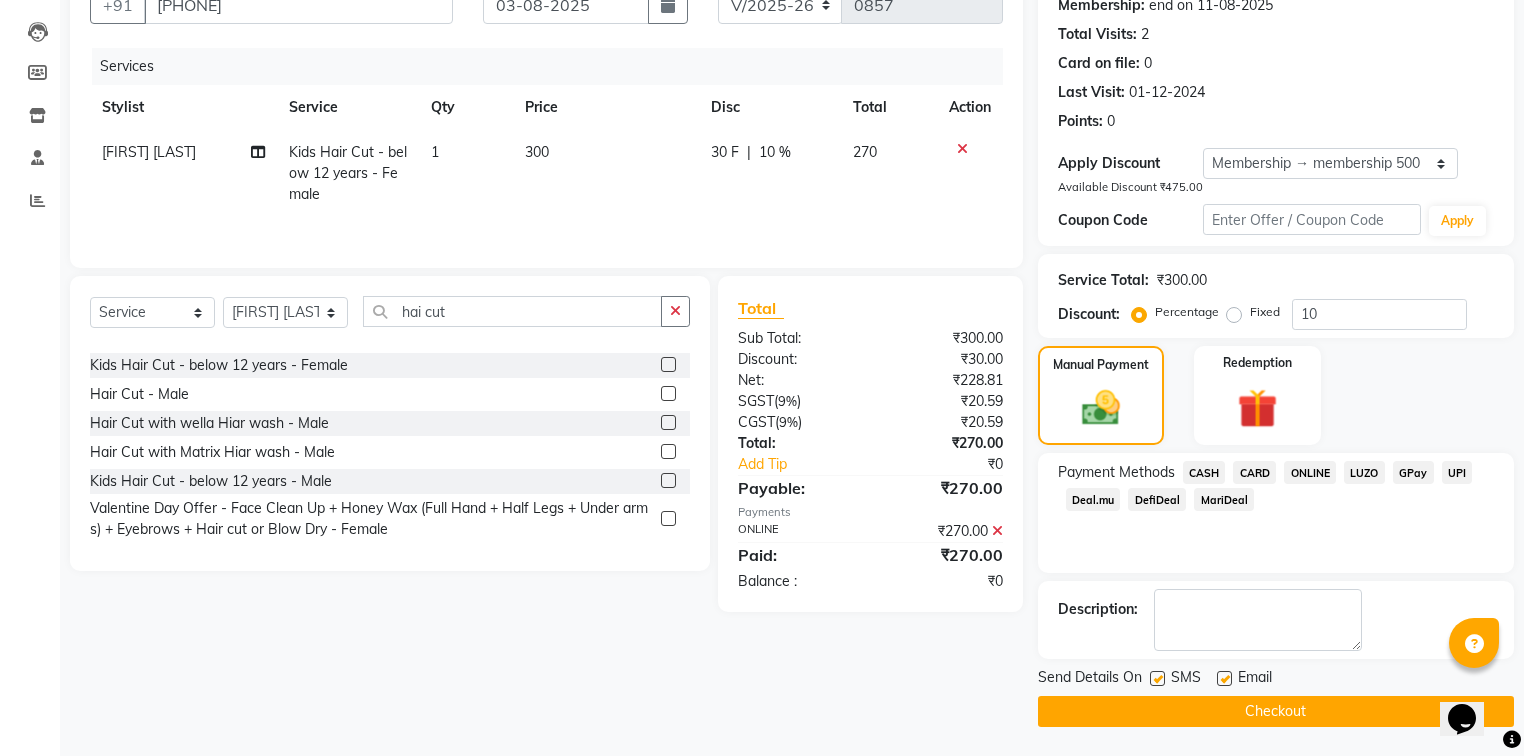 click on "Checkout" 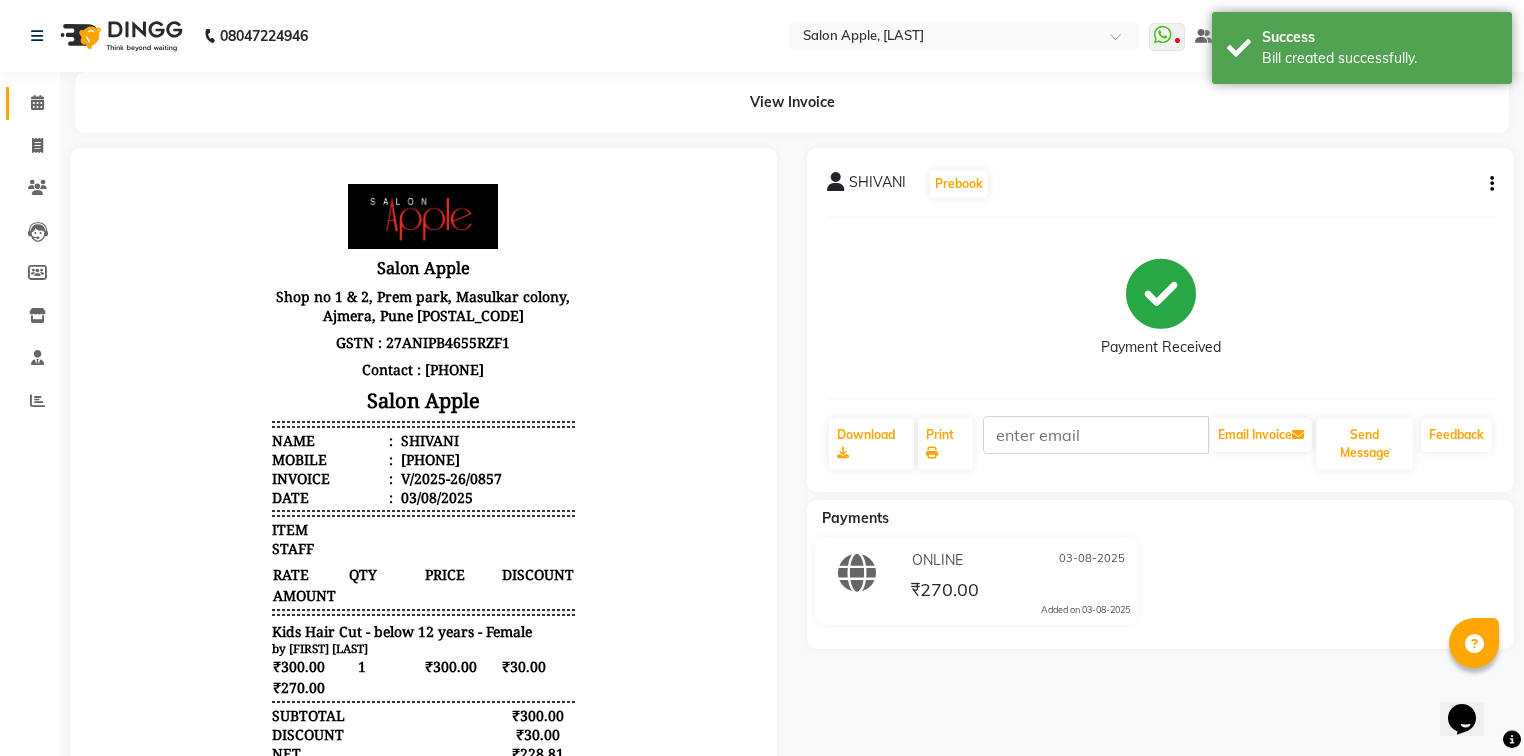 scroll, scrollTop: 0, scrollLeft: 0, axis: both 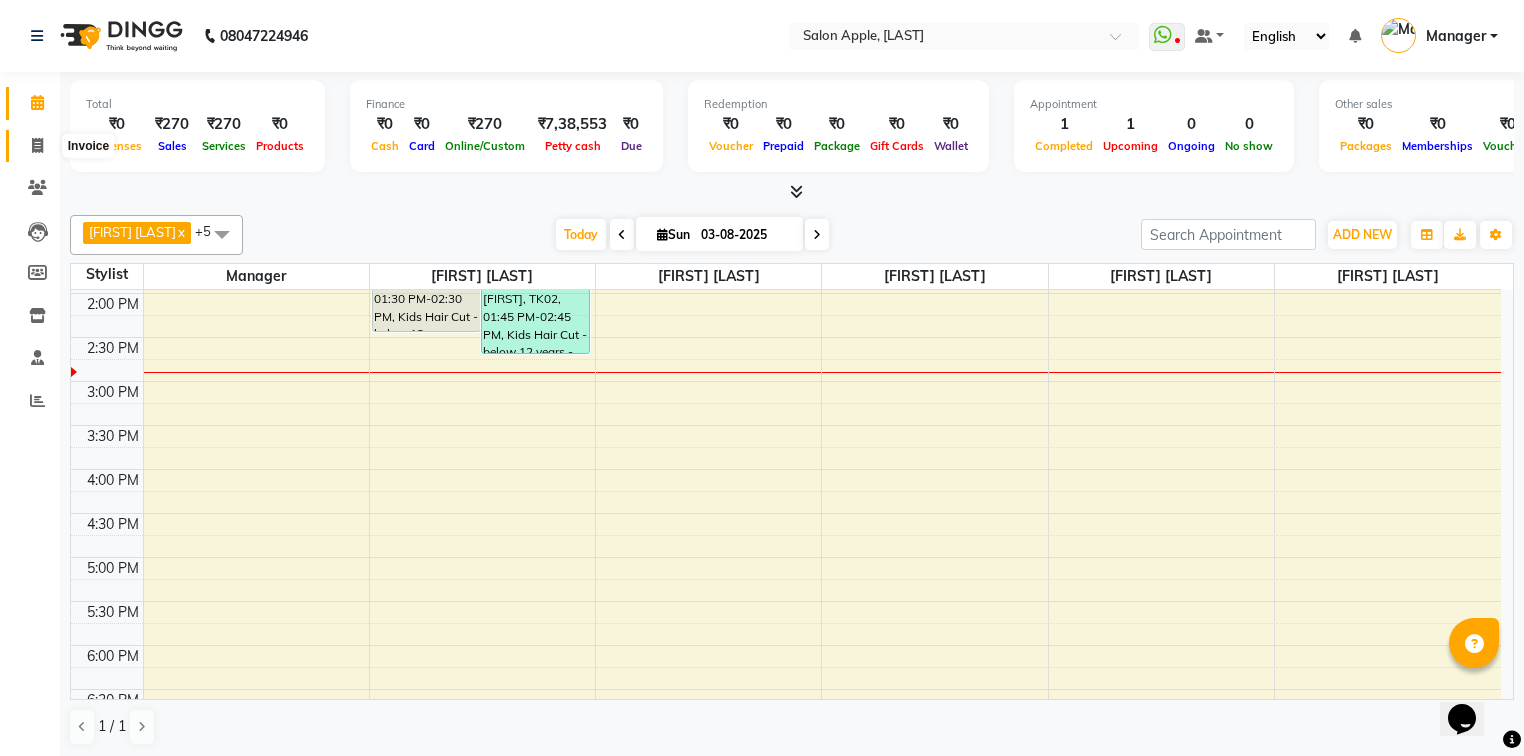 click 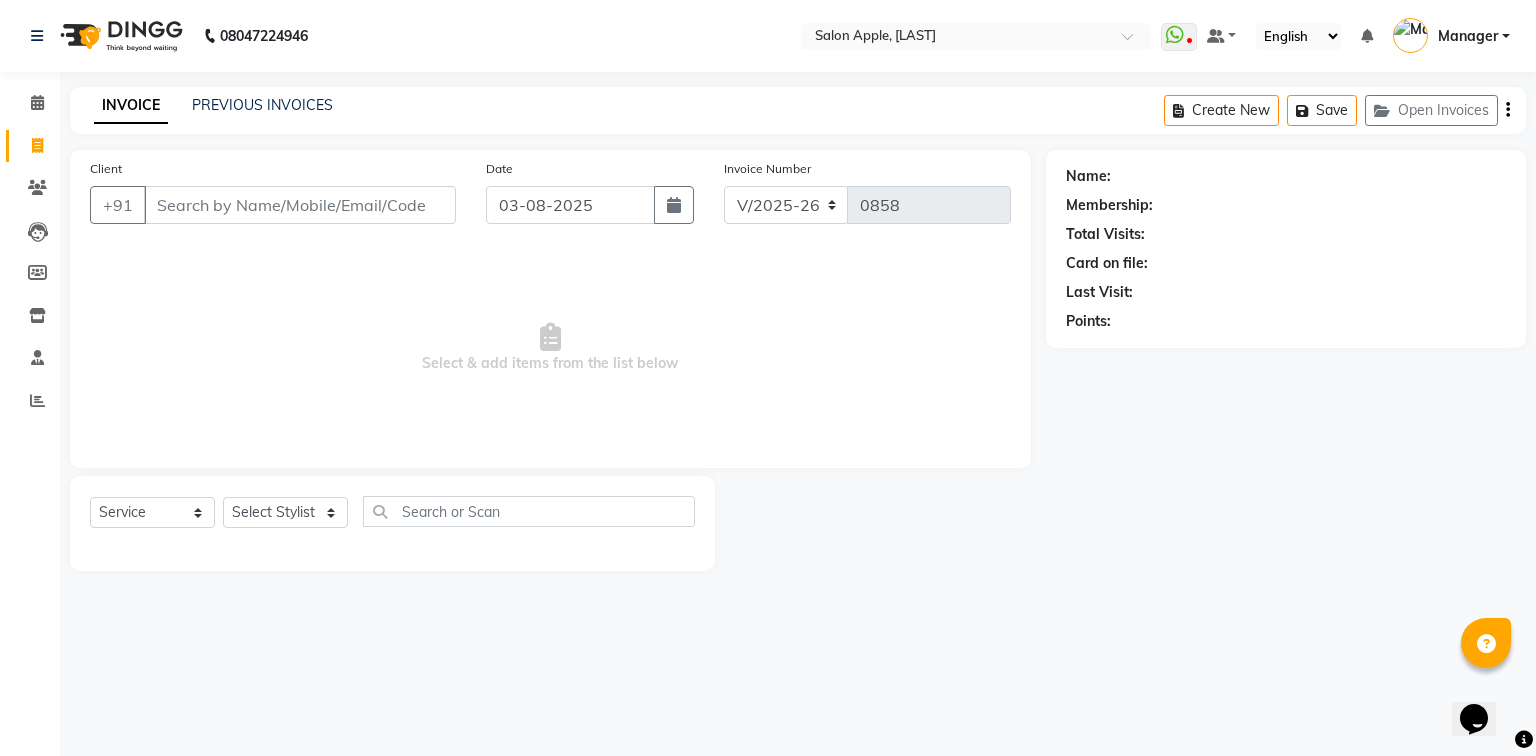 click on "Client" at bounding box center [300, 205] 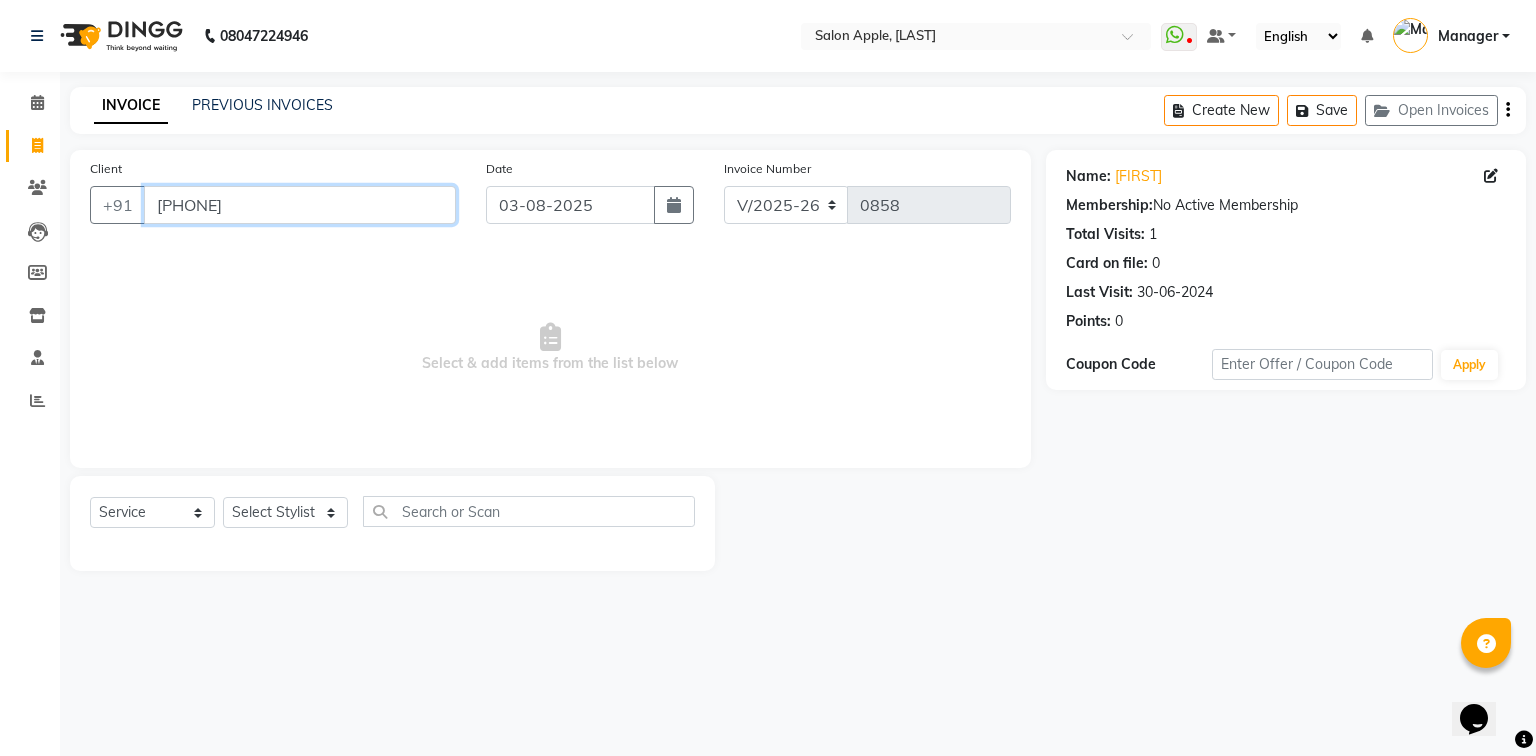 click on "[PHONE]" at bounding box center (300, 205) 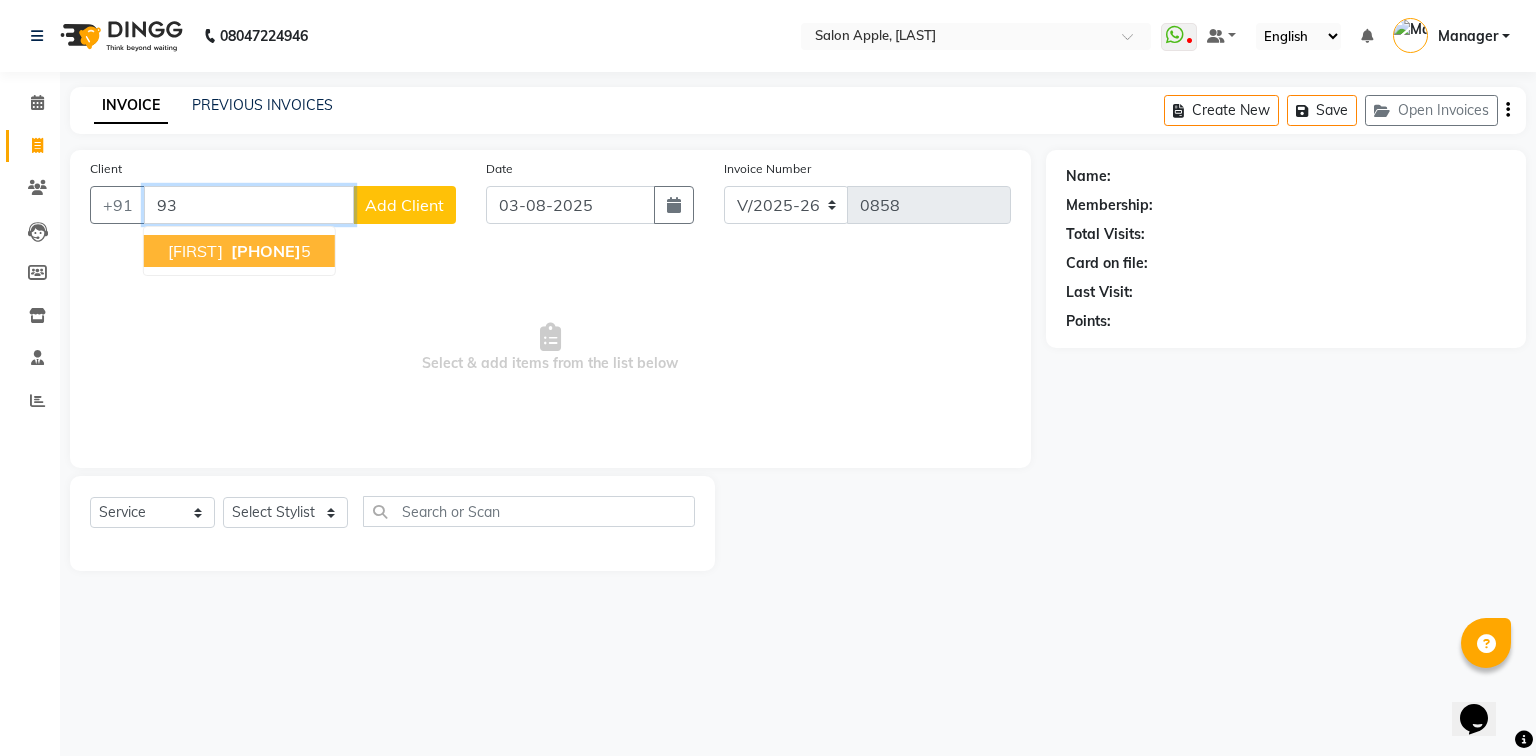 type on "9" 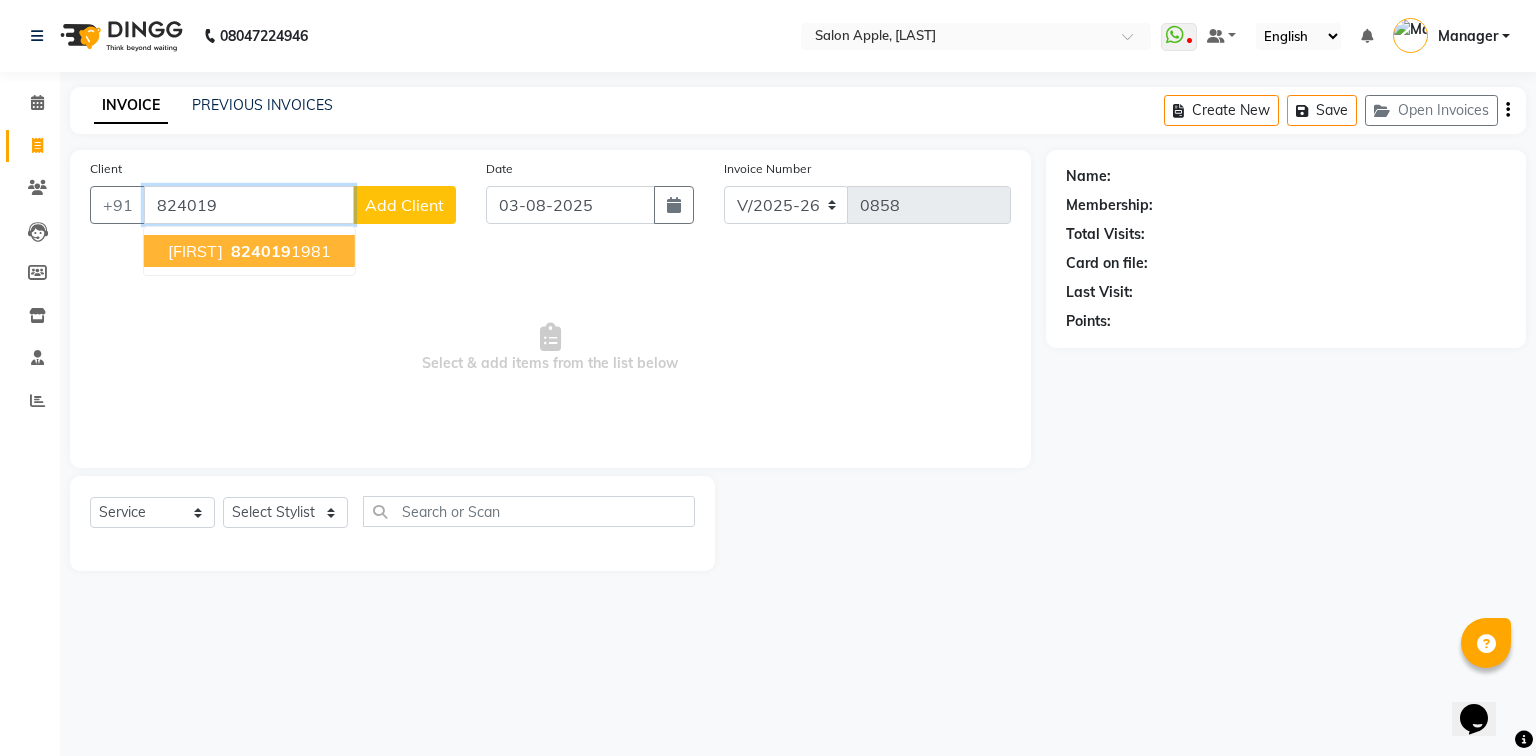 click on "[FIRST]" at bounding box center [195, 251] 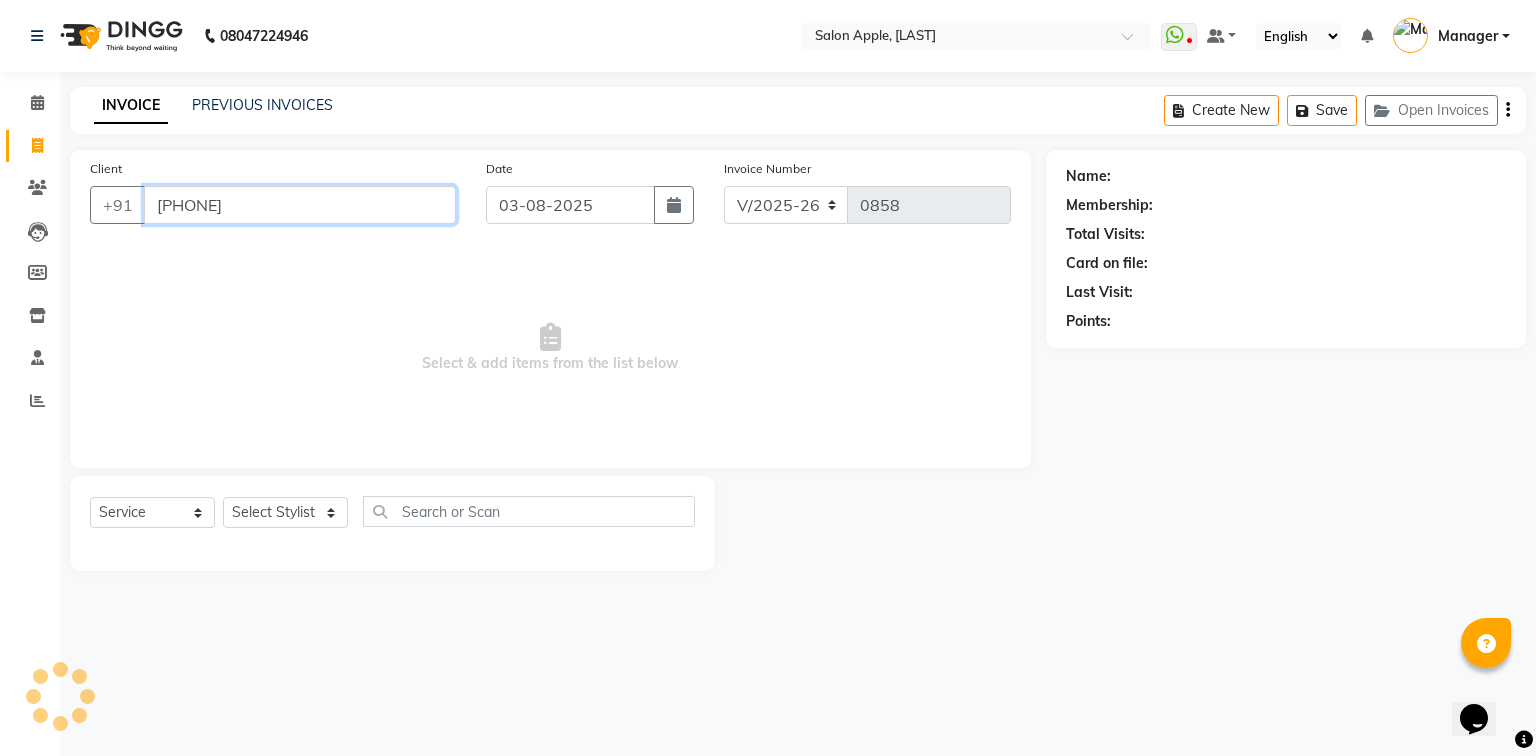 type on "[PHONE]" 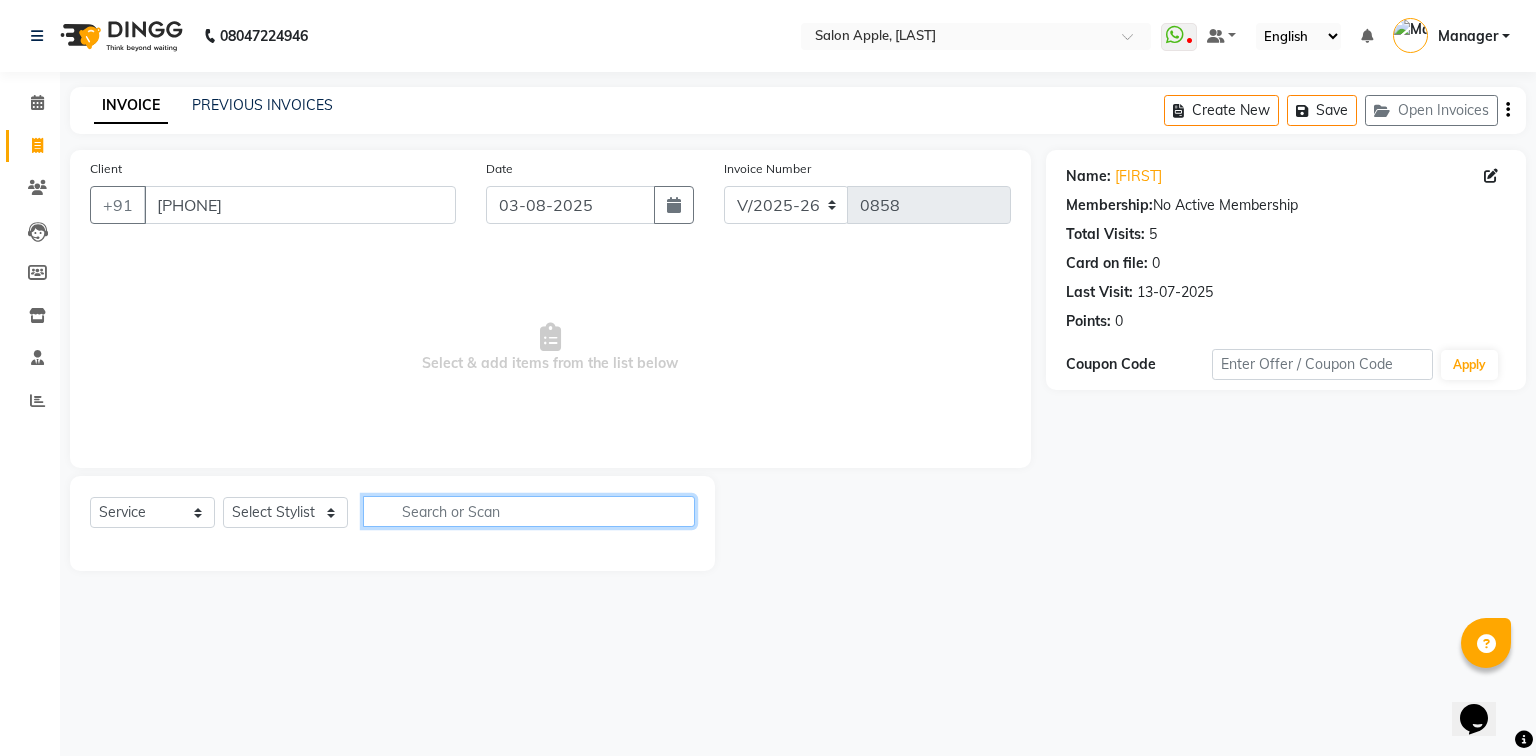 click 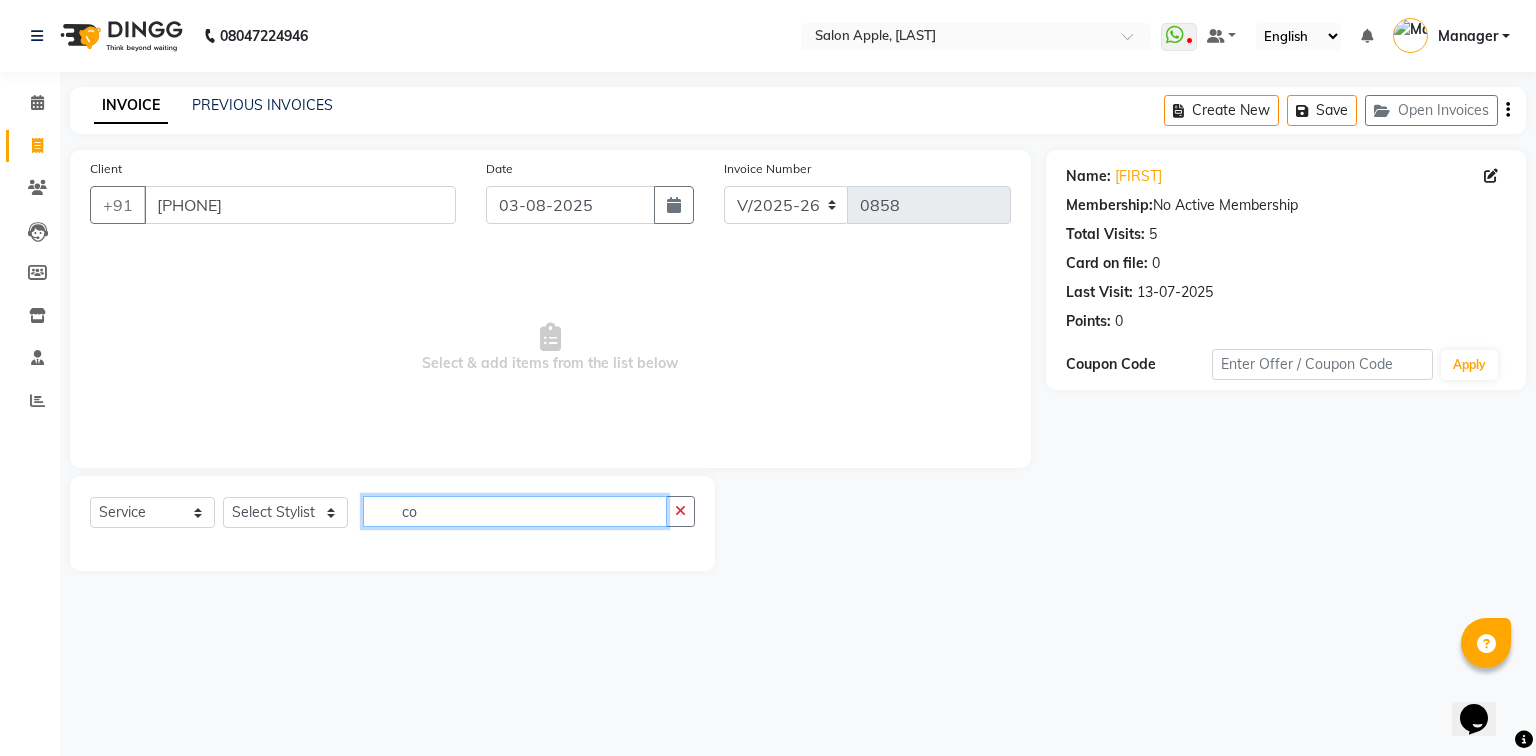 click on "co" 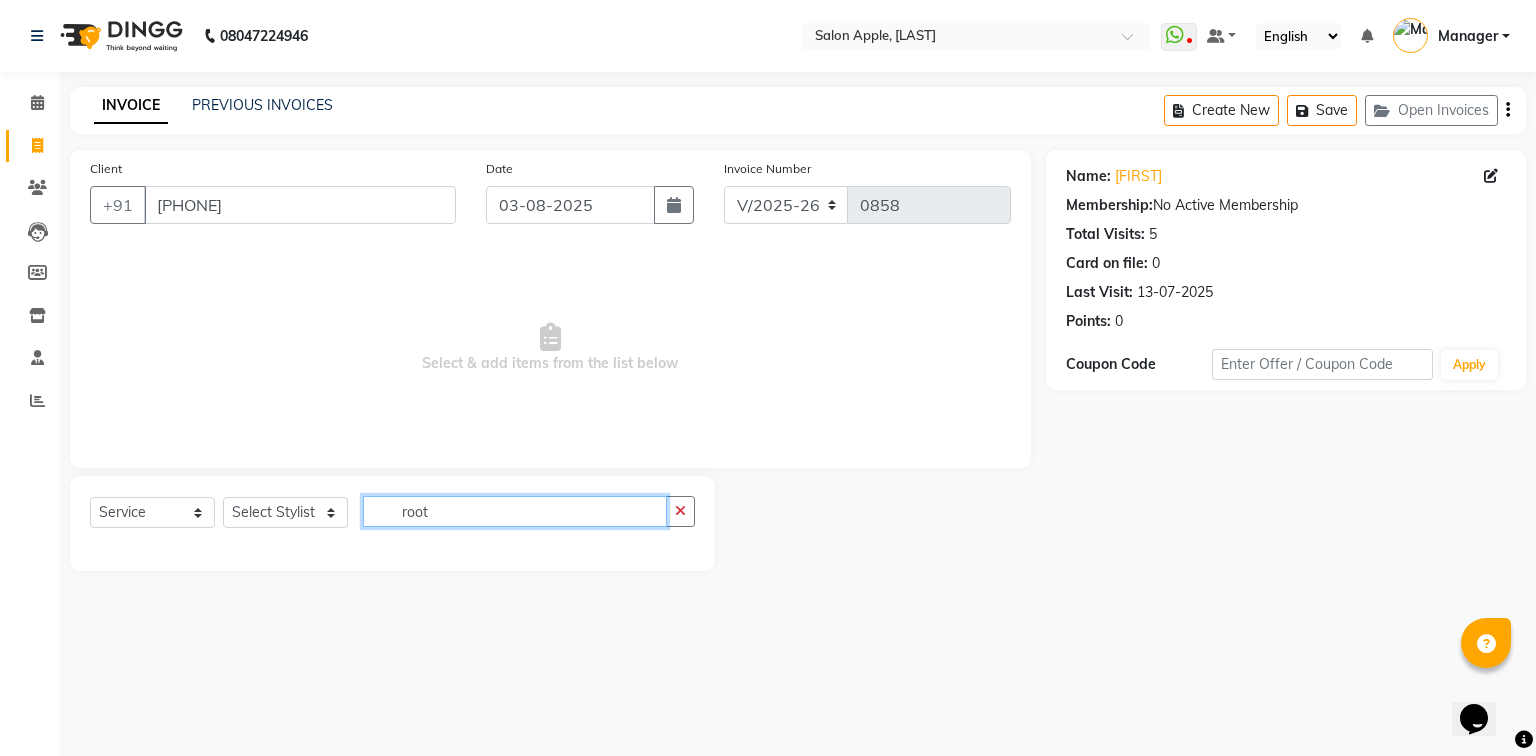 type on "root" 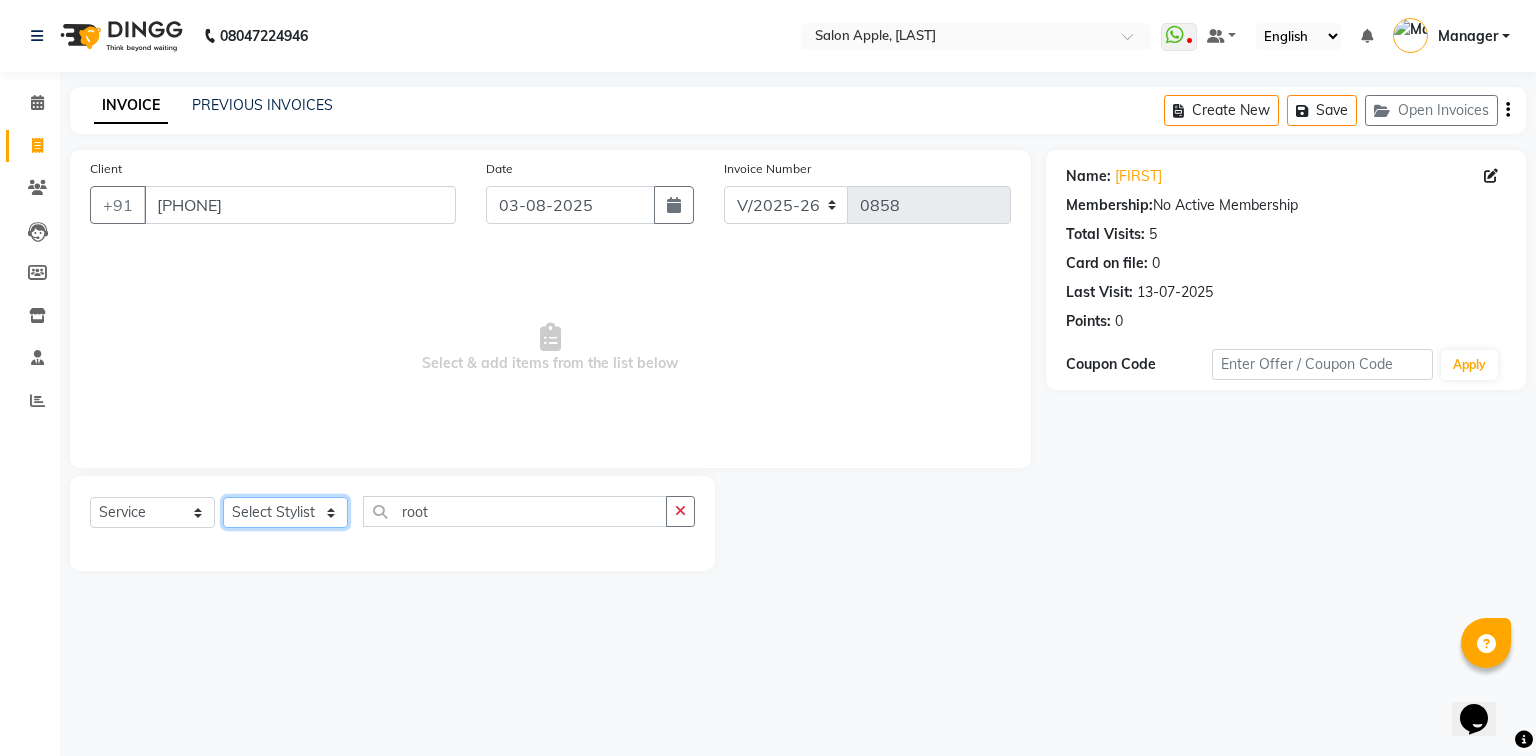 click on "Select Stylist [FIRST] [LAST] [FIRST] [LAST] [FIRST] [LAST] Manager [FIRST] [LAST] [FIRST] [LAST] [FIRST] [LAST]" 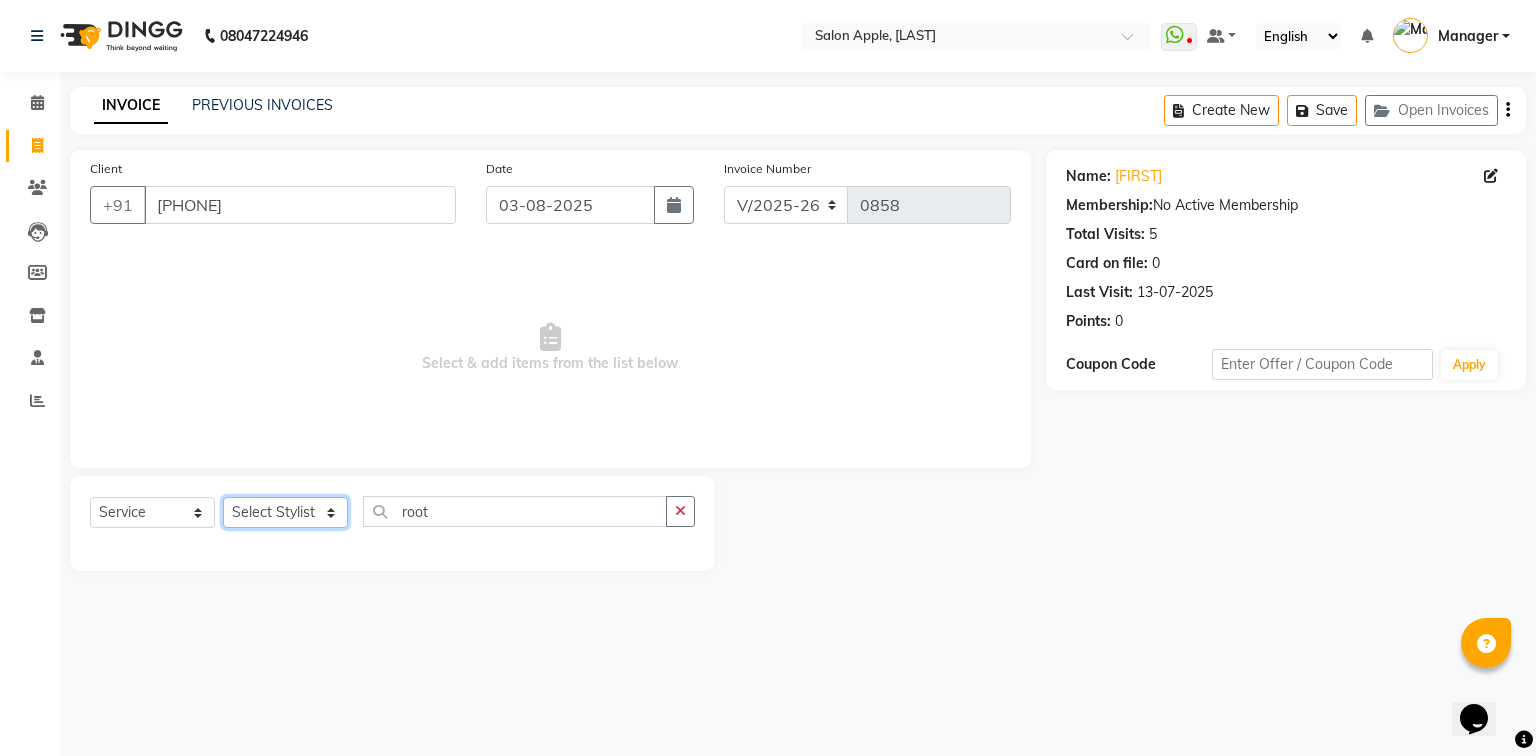 select on "78698" 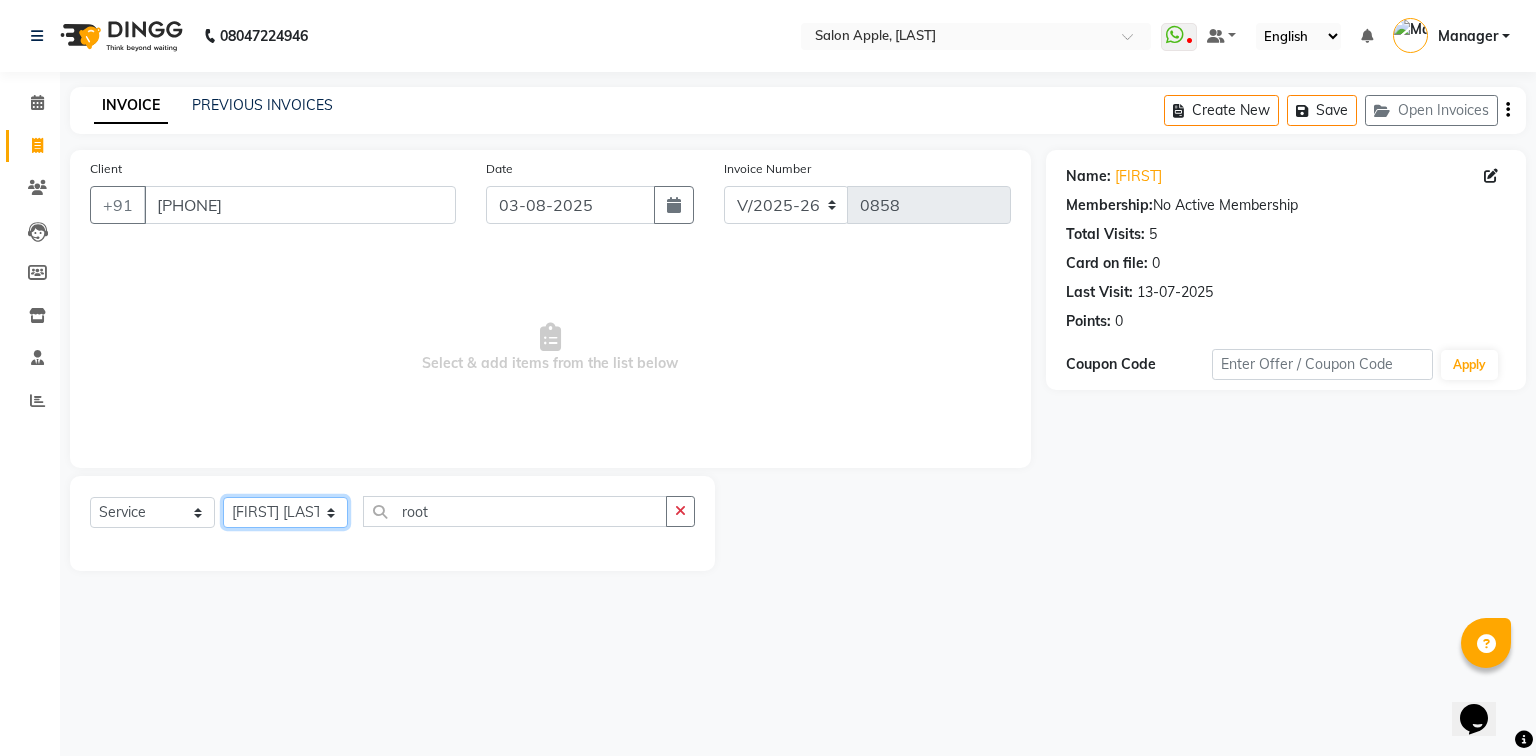 click on "Select Stylist [FIRST] [LAST] [FIRST] [LAST] [FIRST] [LAST] Manager [FIRST] [LAST] [FIRST] [LAST] [FIRST] [LAST]" 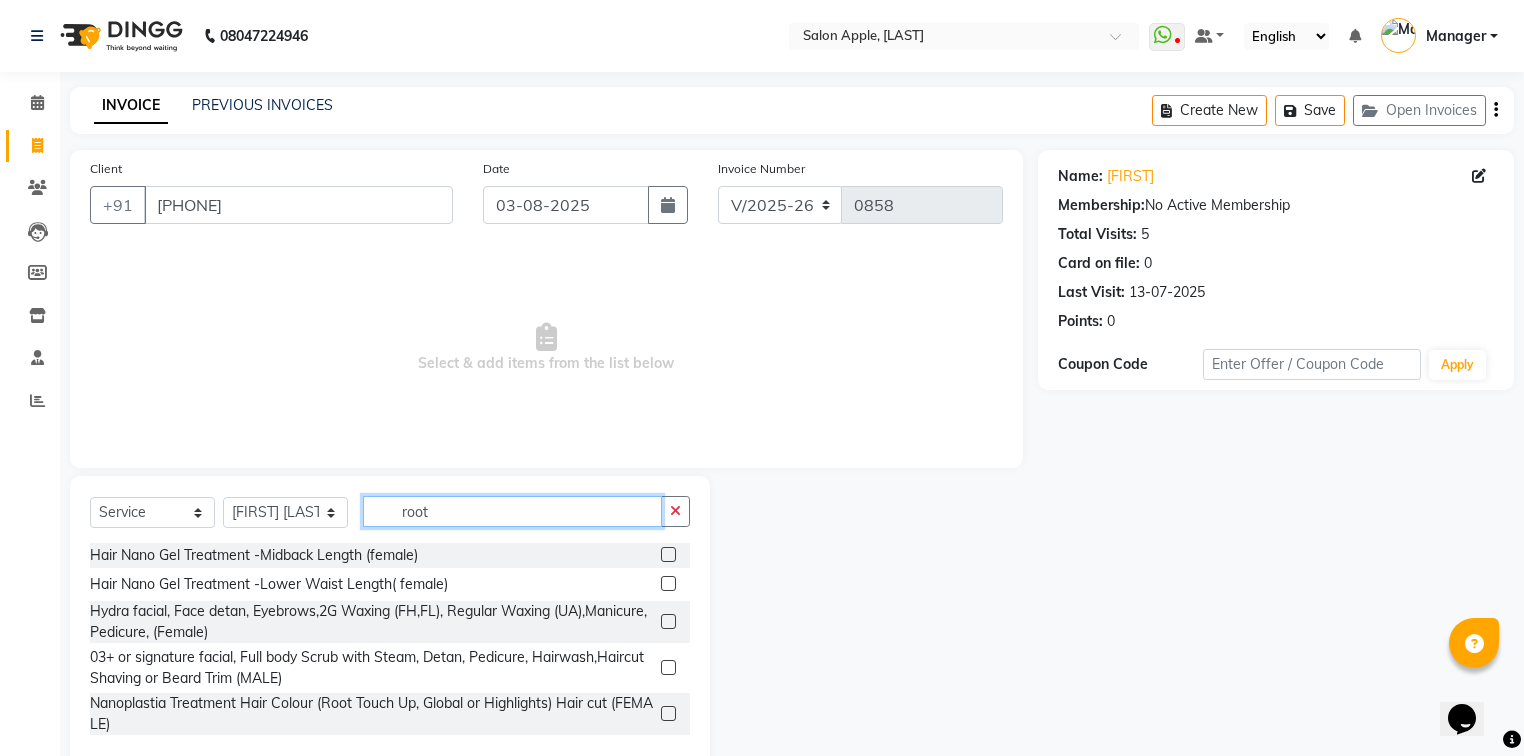 click on "root" 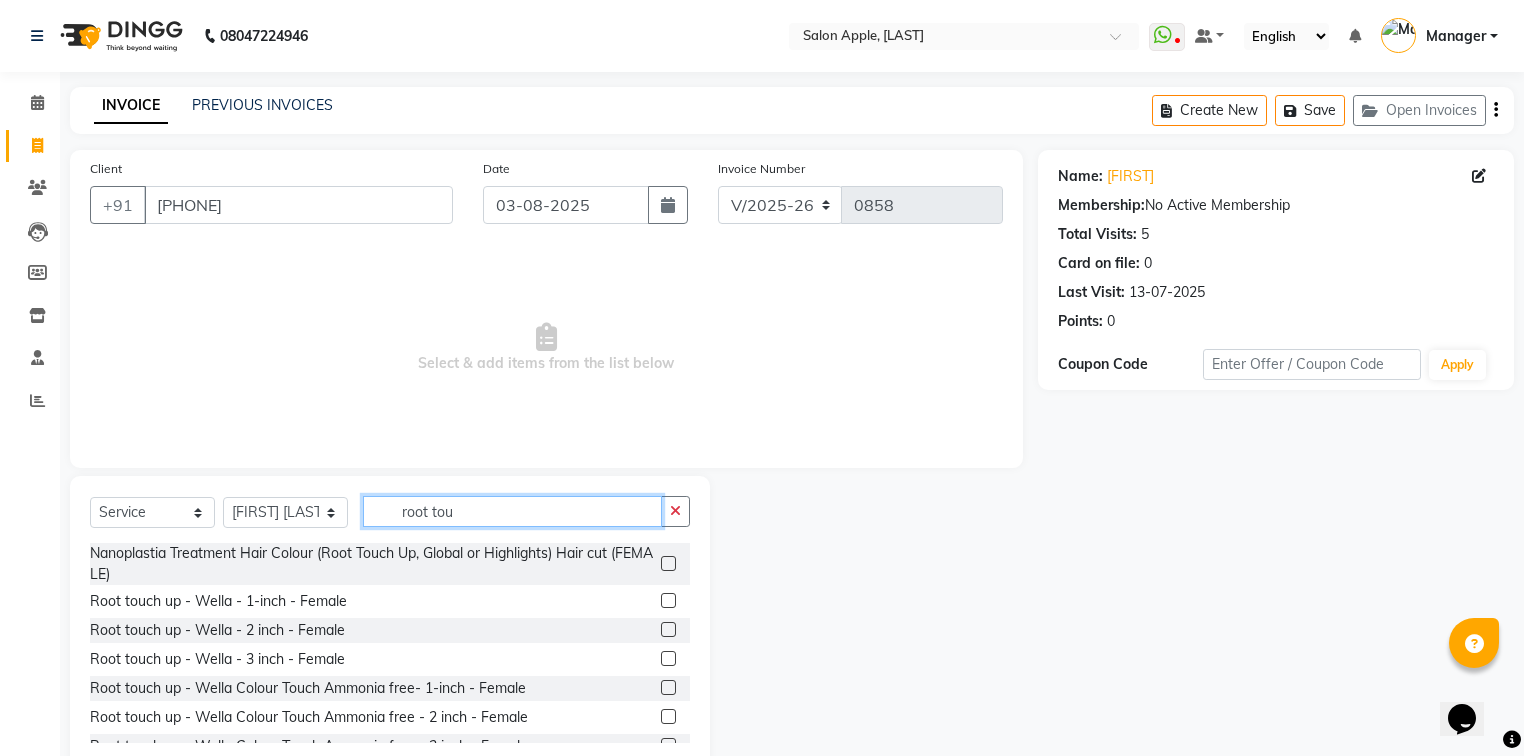 type on "root tou" 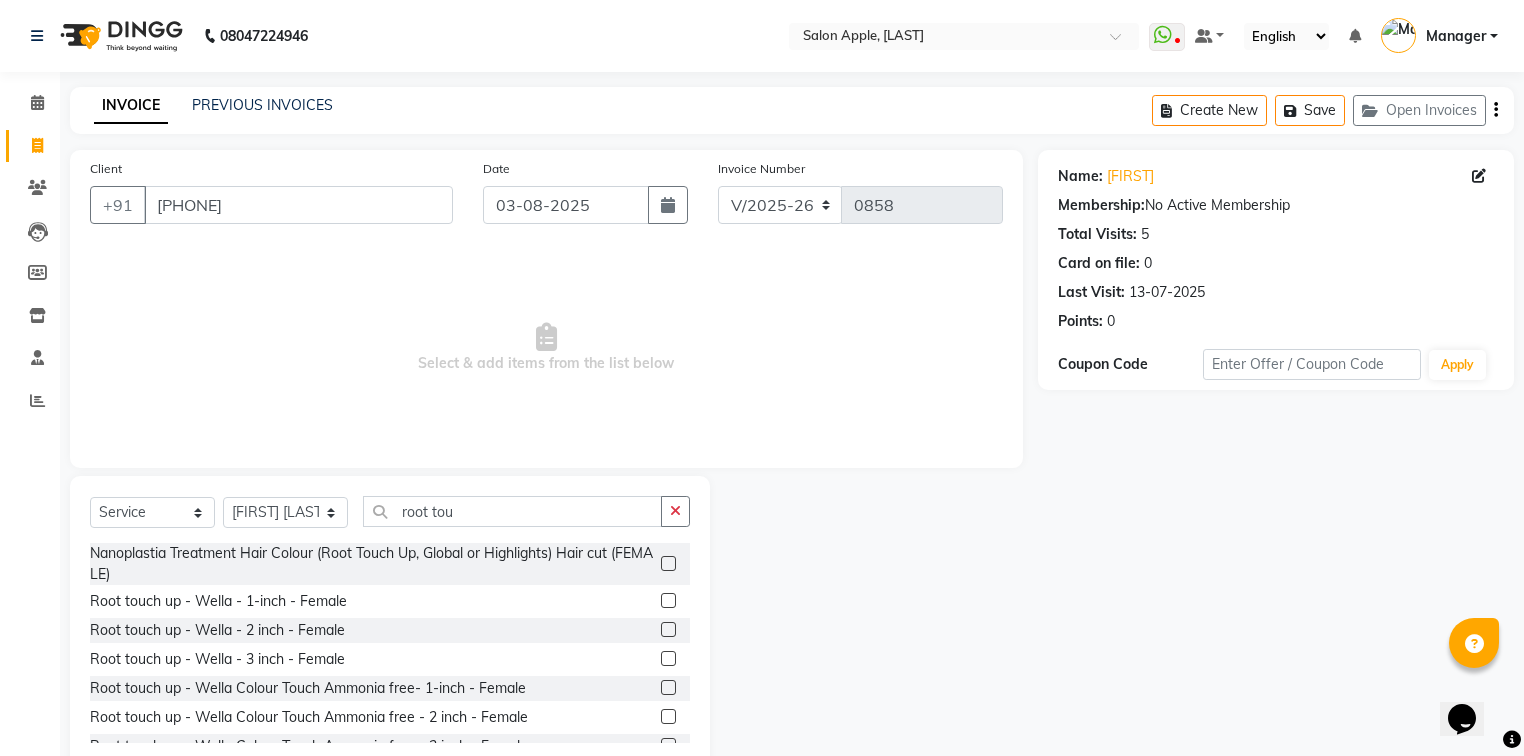 click 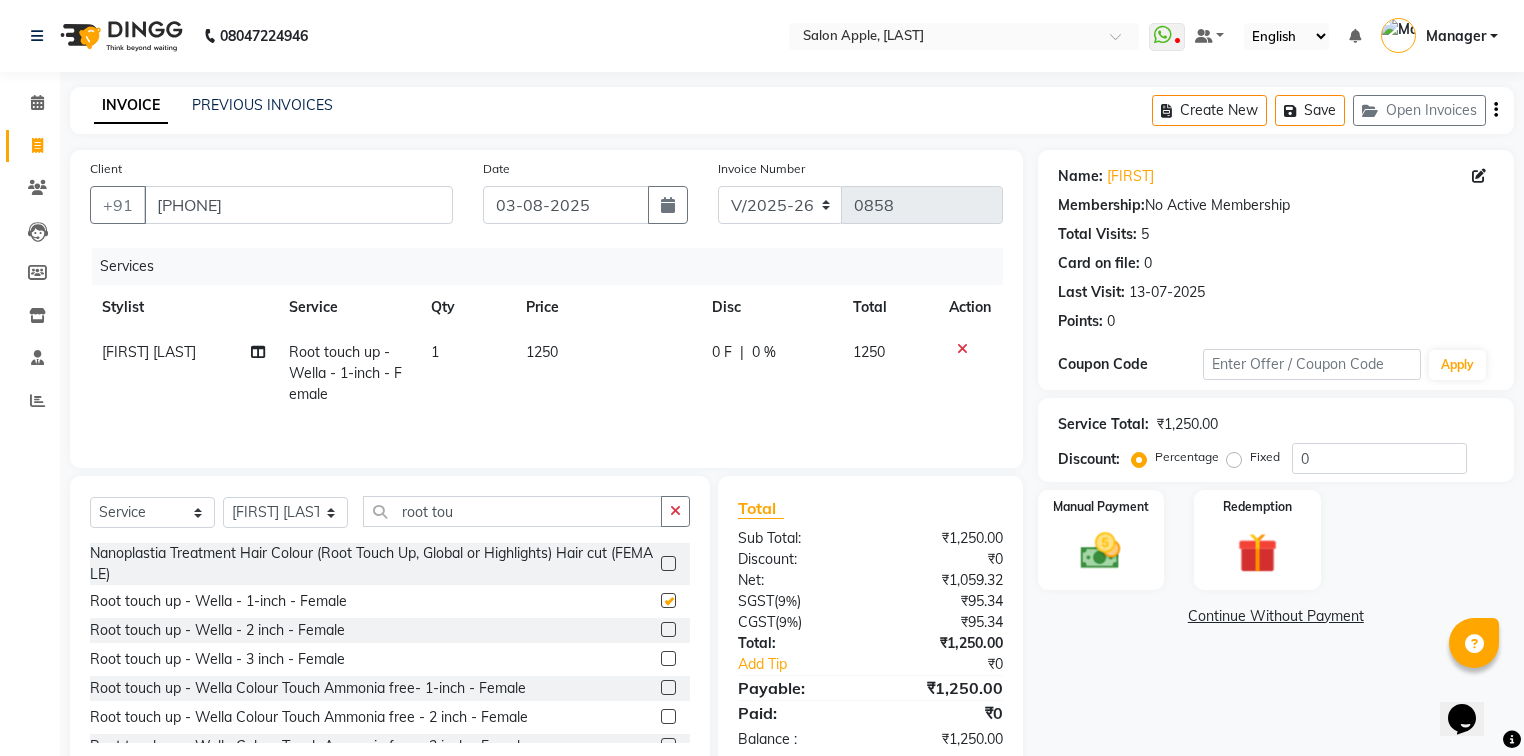 checkbox on "false" 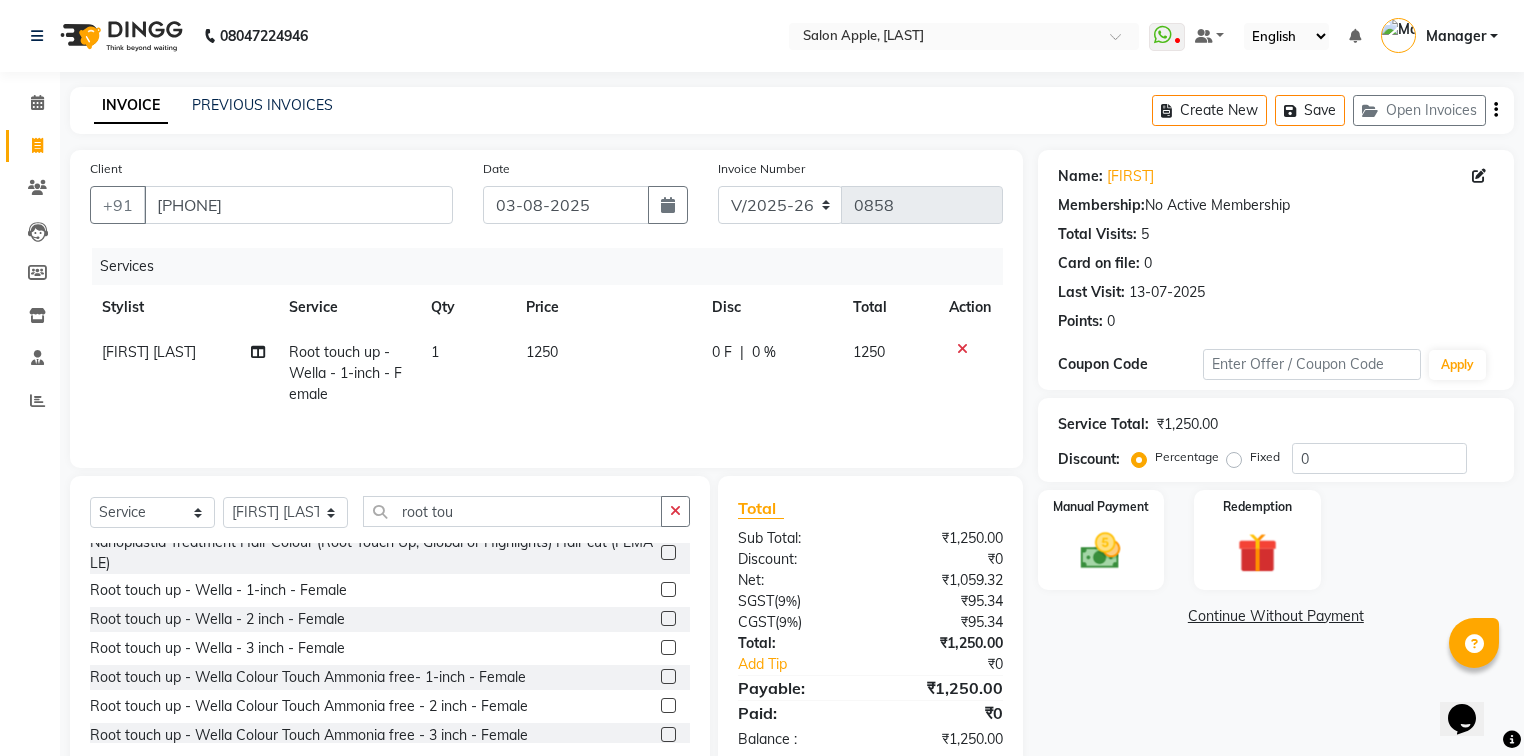 scroll, scrollTop: 20, scrollLeft: 0, axis: vertical 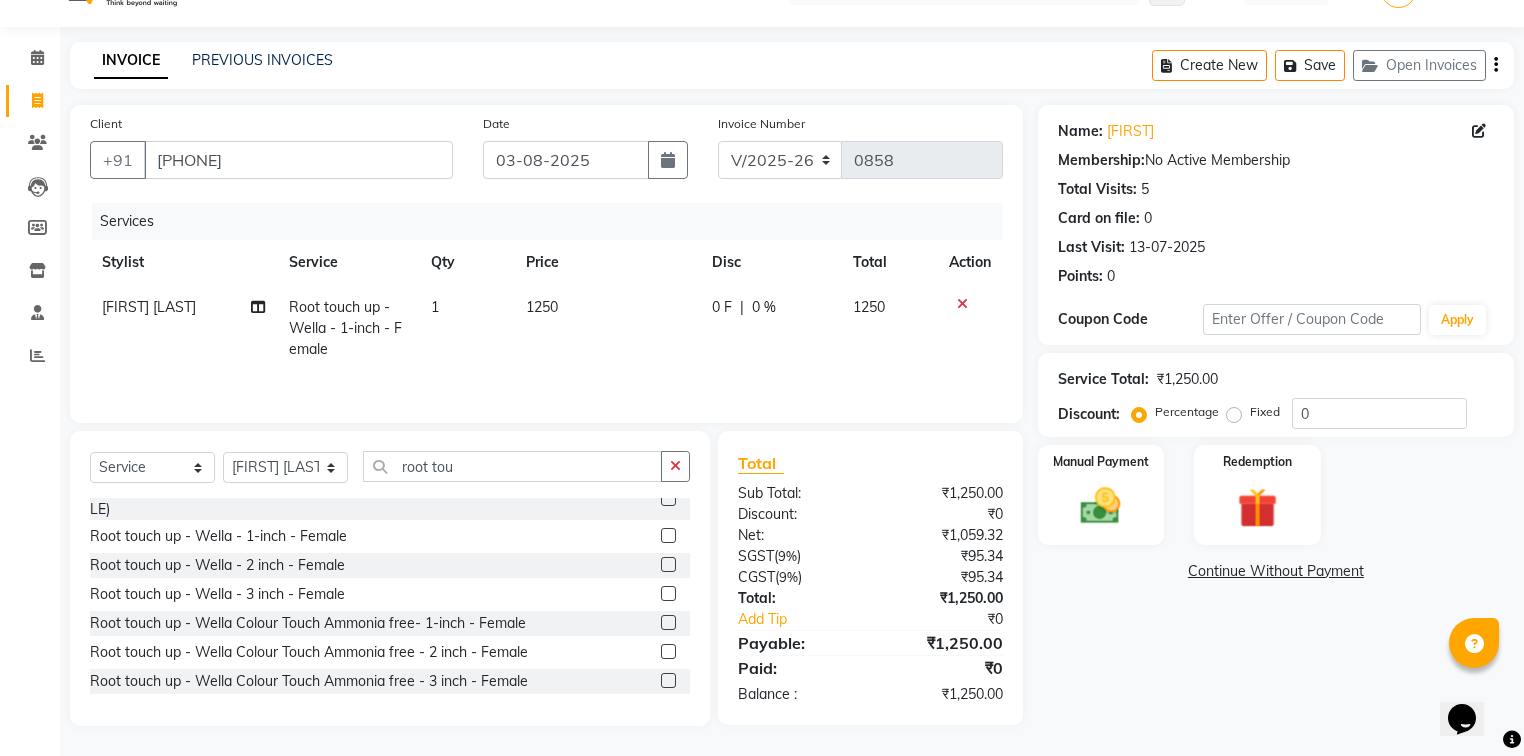 click 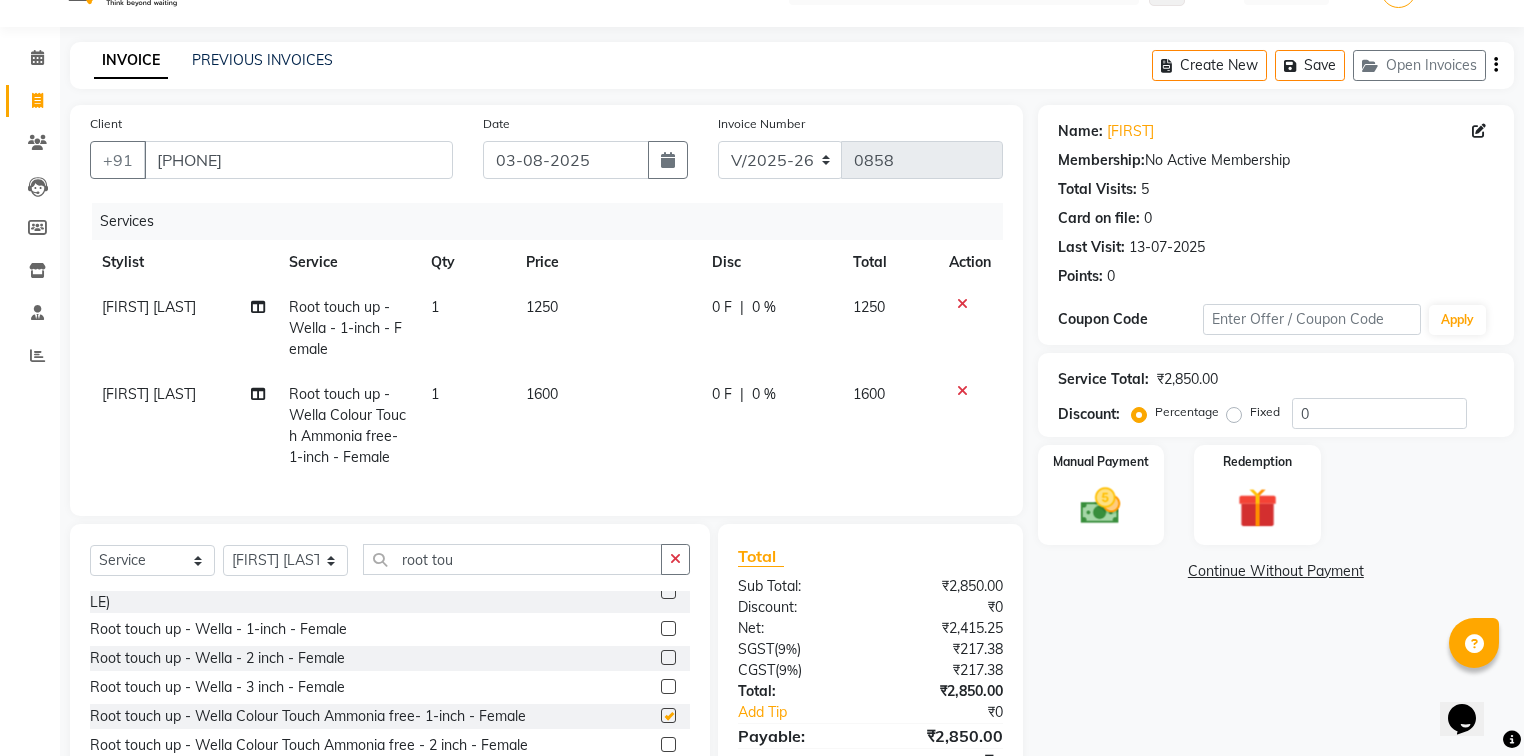 checkbox on "false" 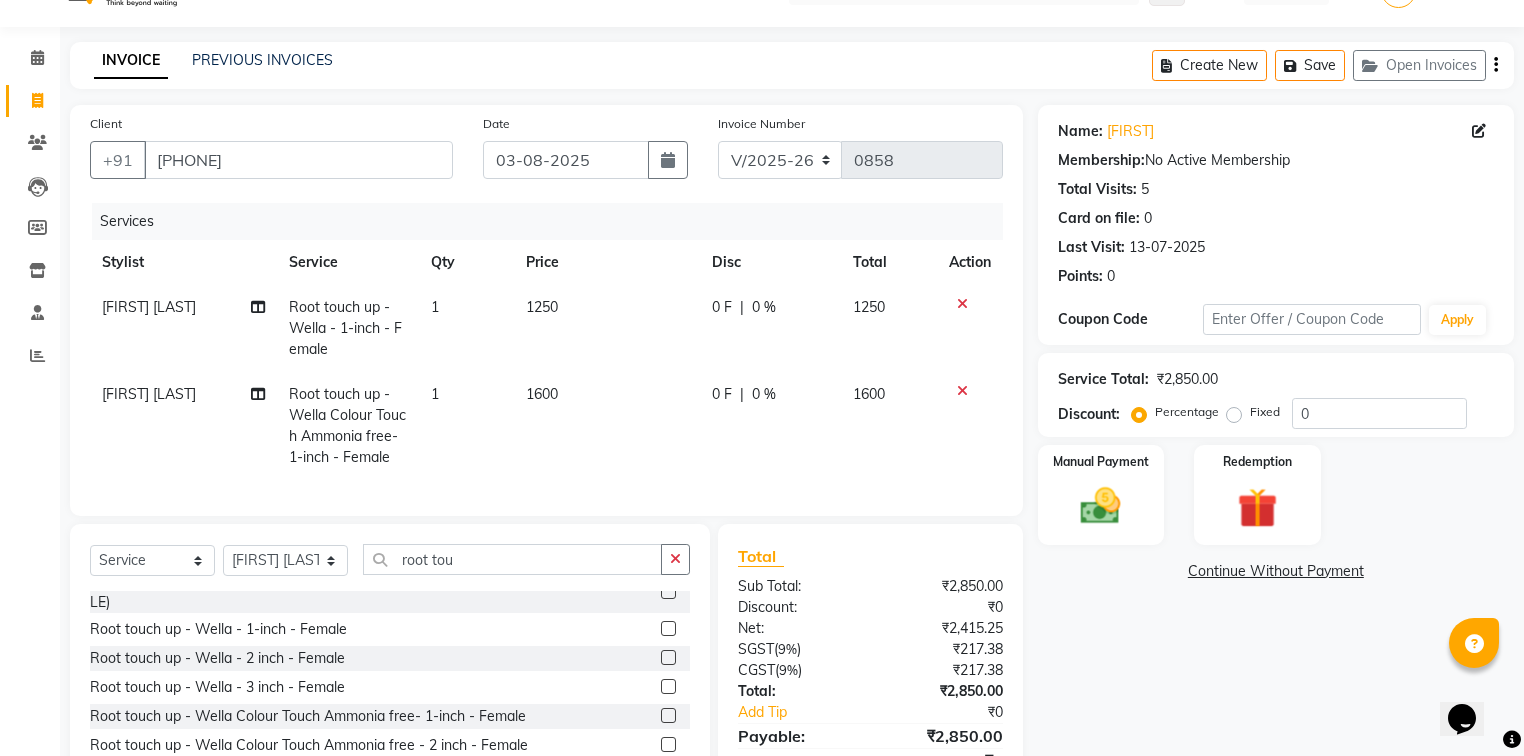 click 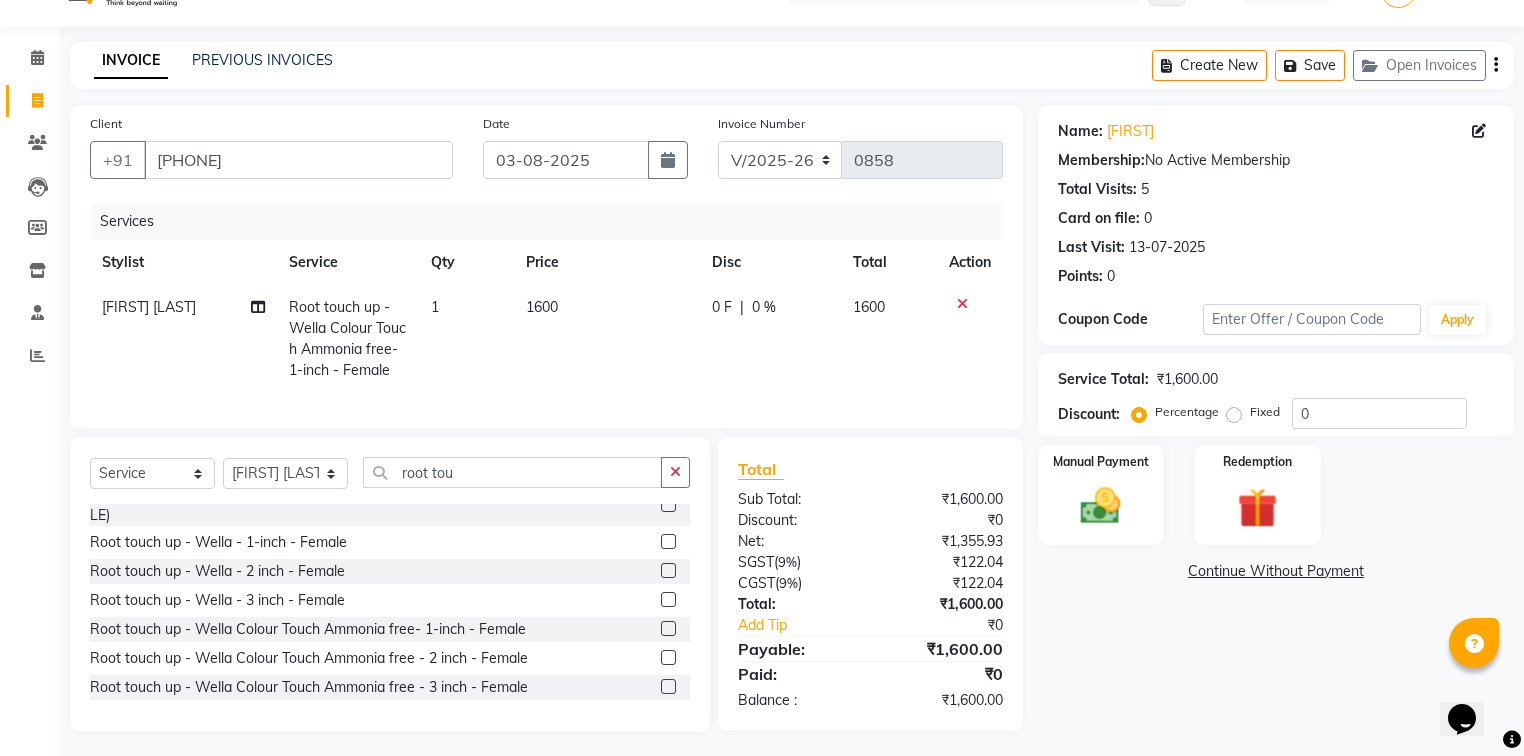 click on "0 %" 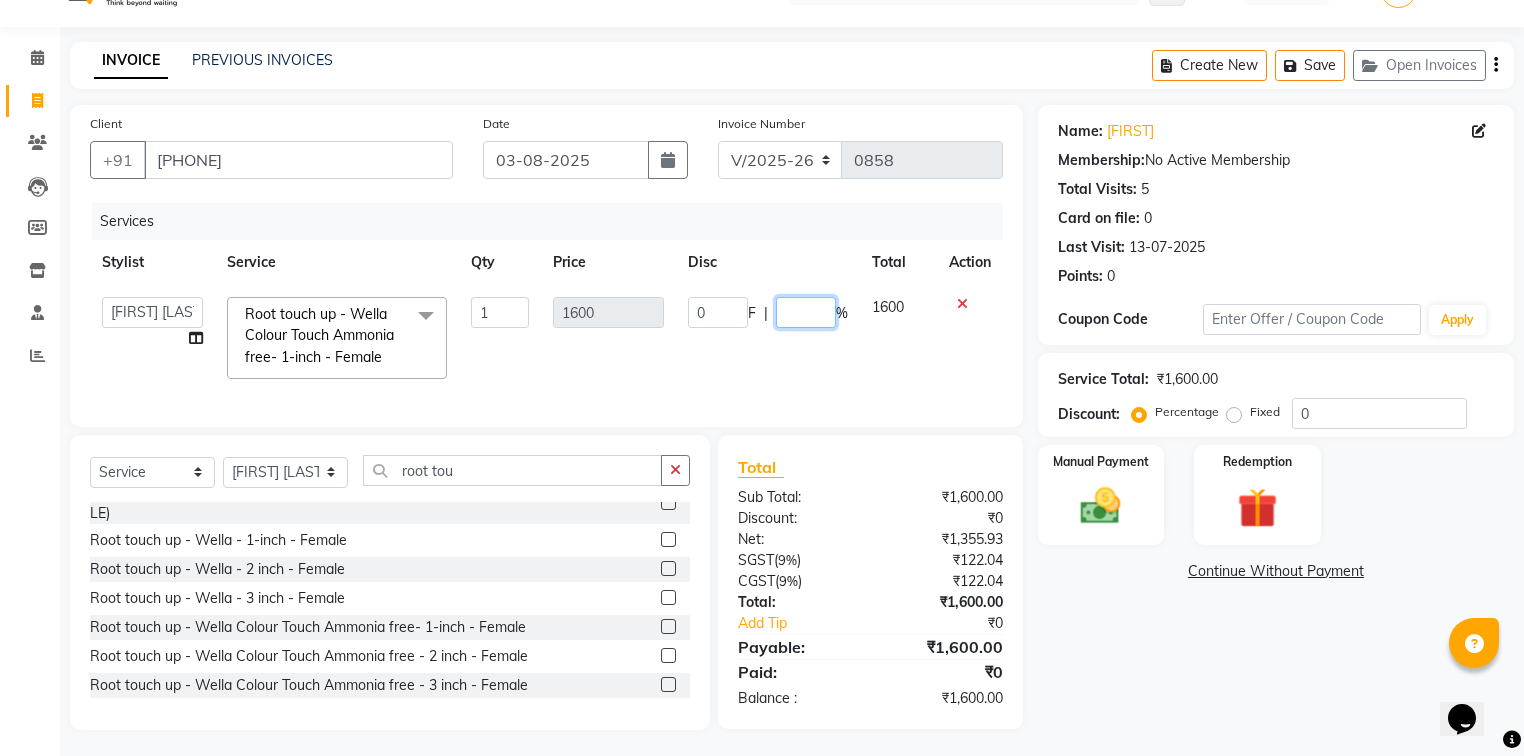 click 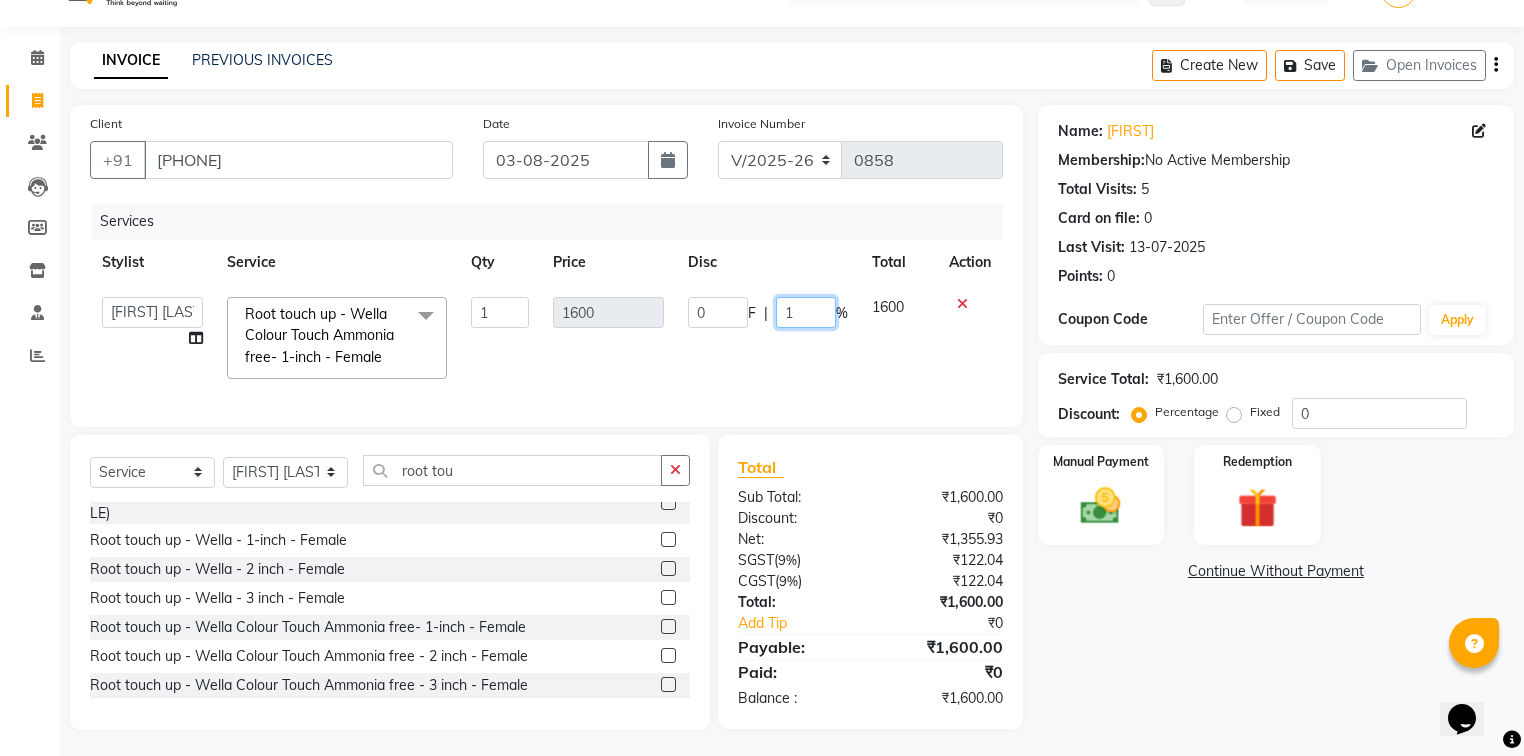 type on "10" 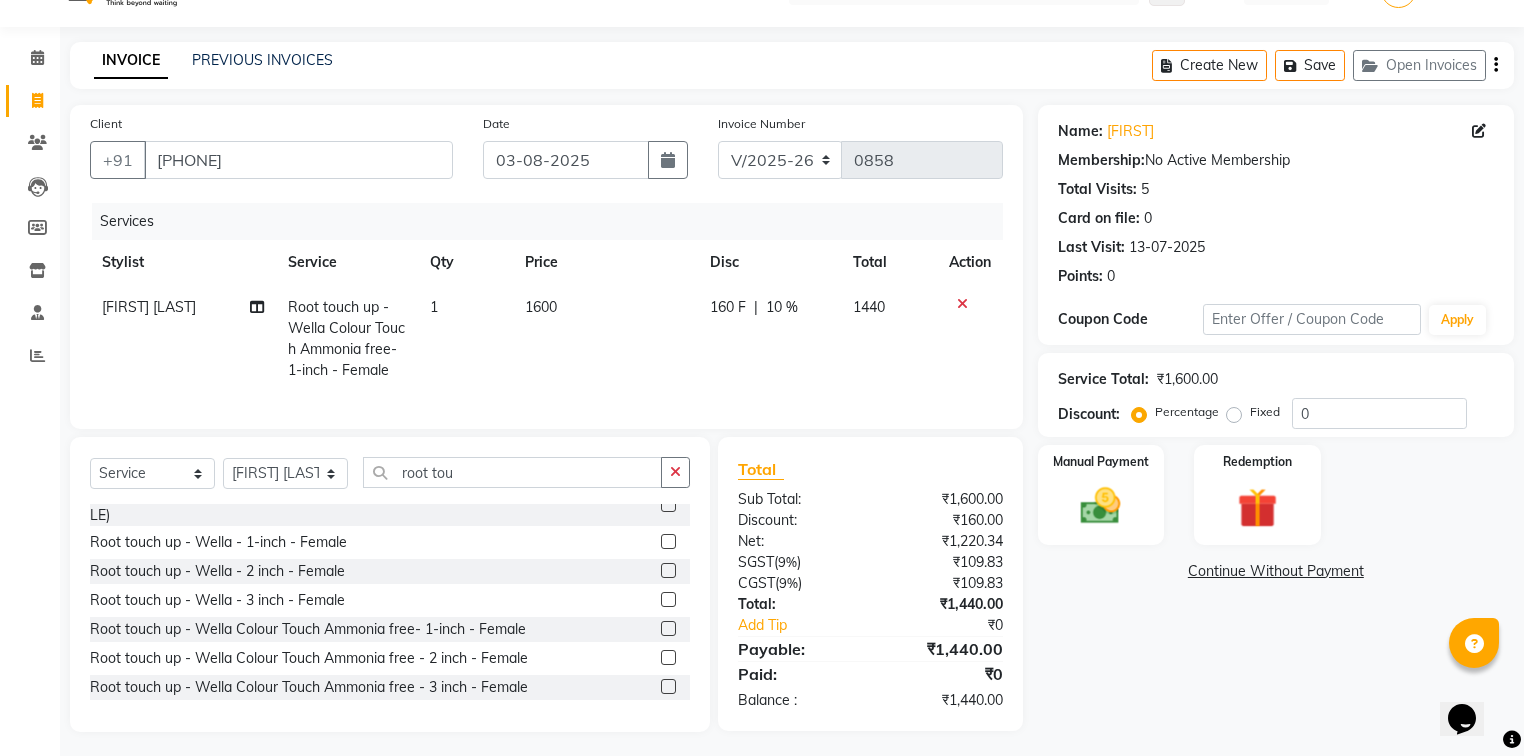click on "[FIRST] [LAST] Root touch up - Wella Colour Touch Ammonia free- 1-inch - Female 1 1600 160 F | 10 % 1440" 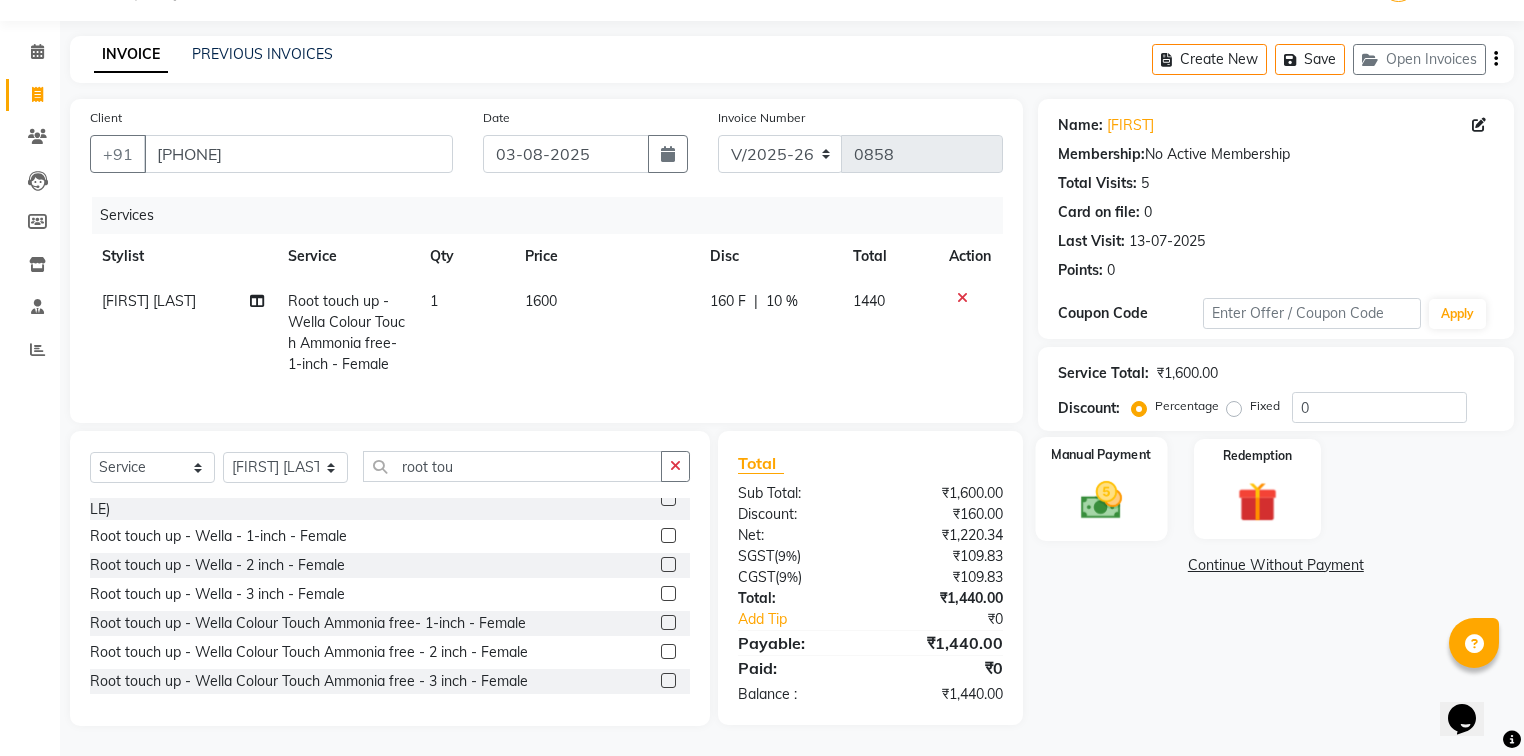 click 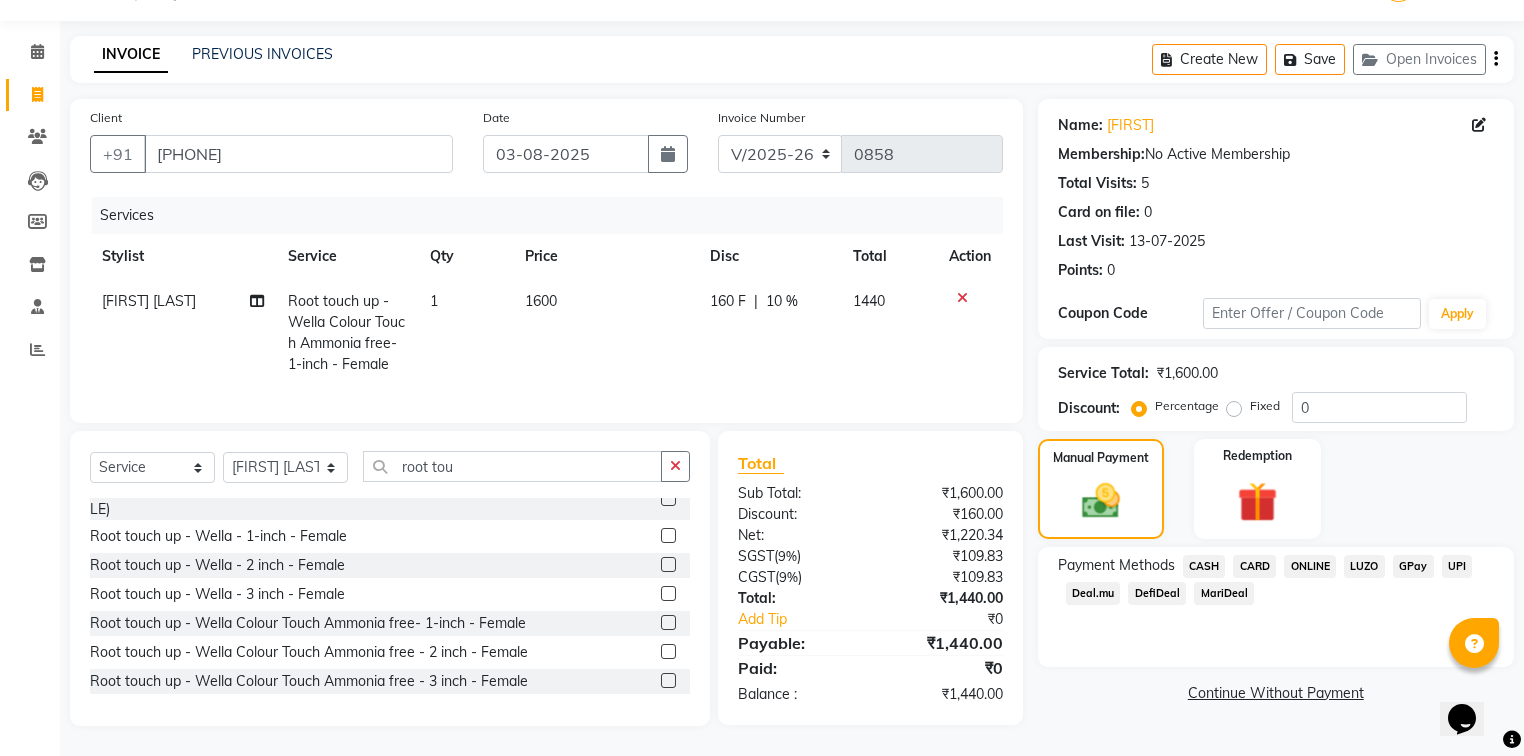 click on "ONLINE" 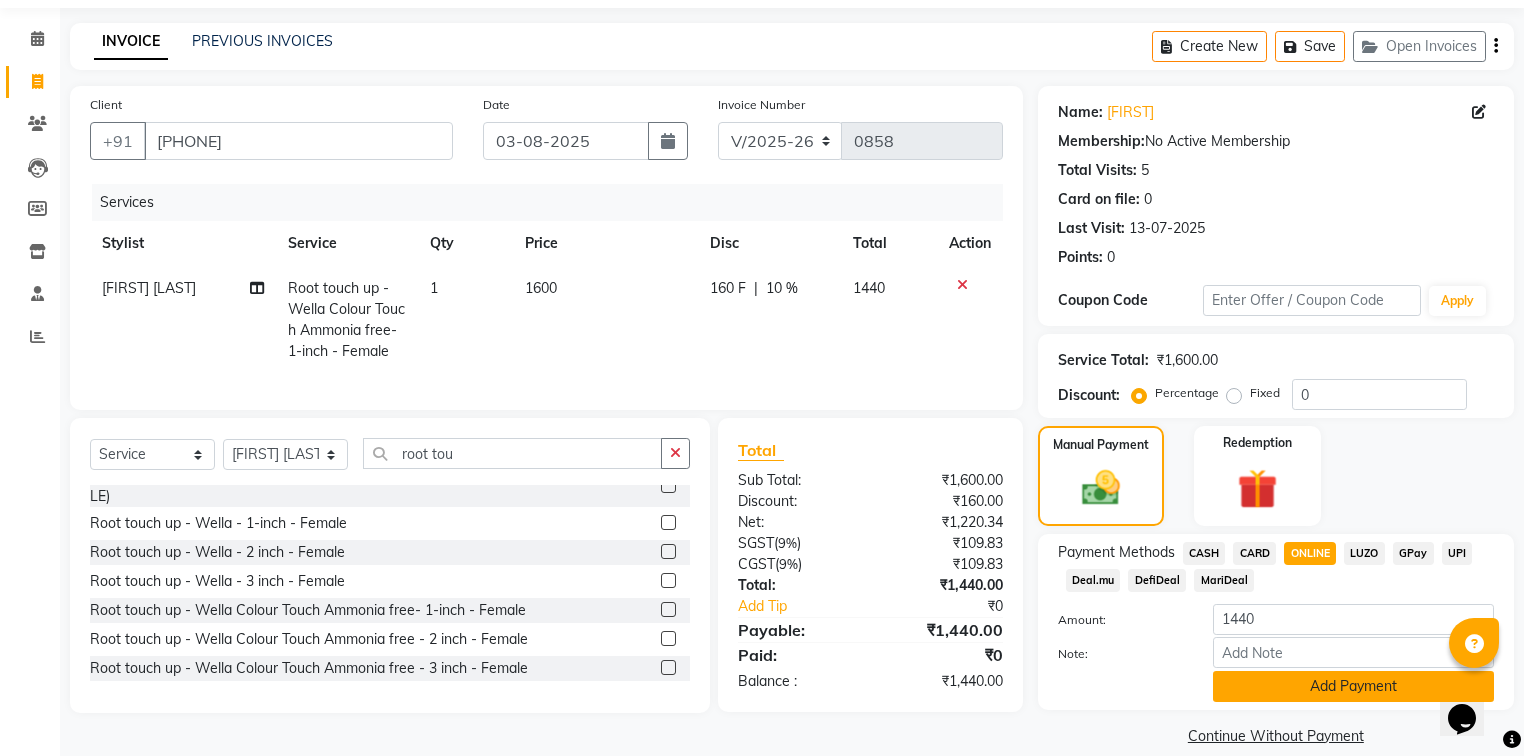 click on "Add Payment" 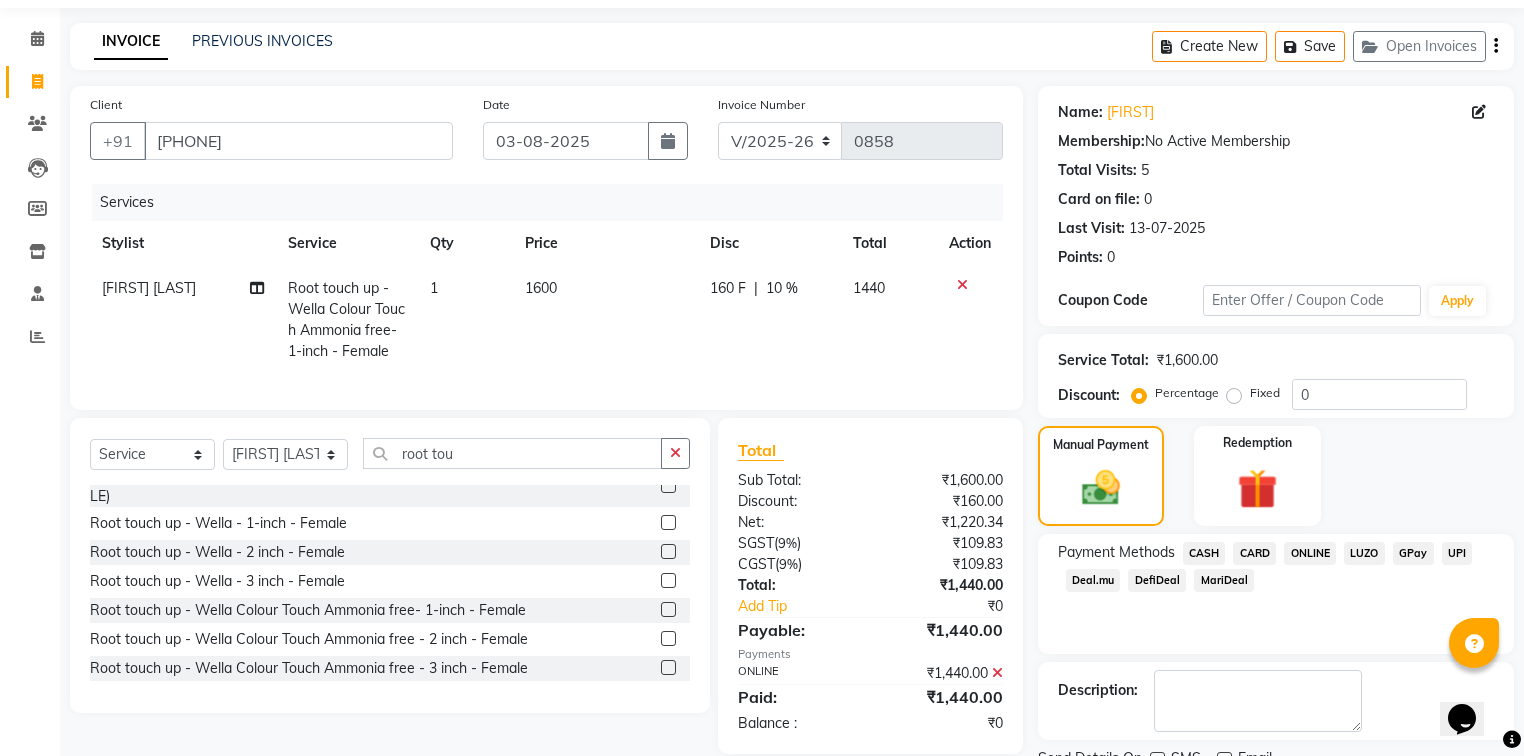 scroll, scrollTop: 144, scrollLeft: 0, axis: vertical 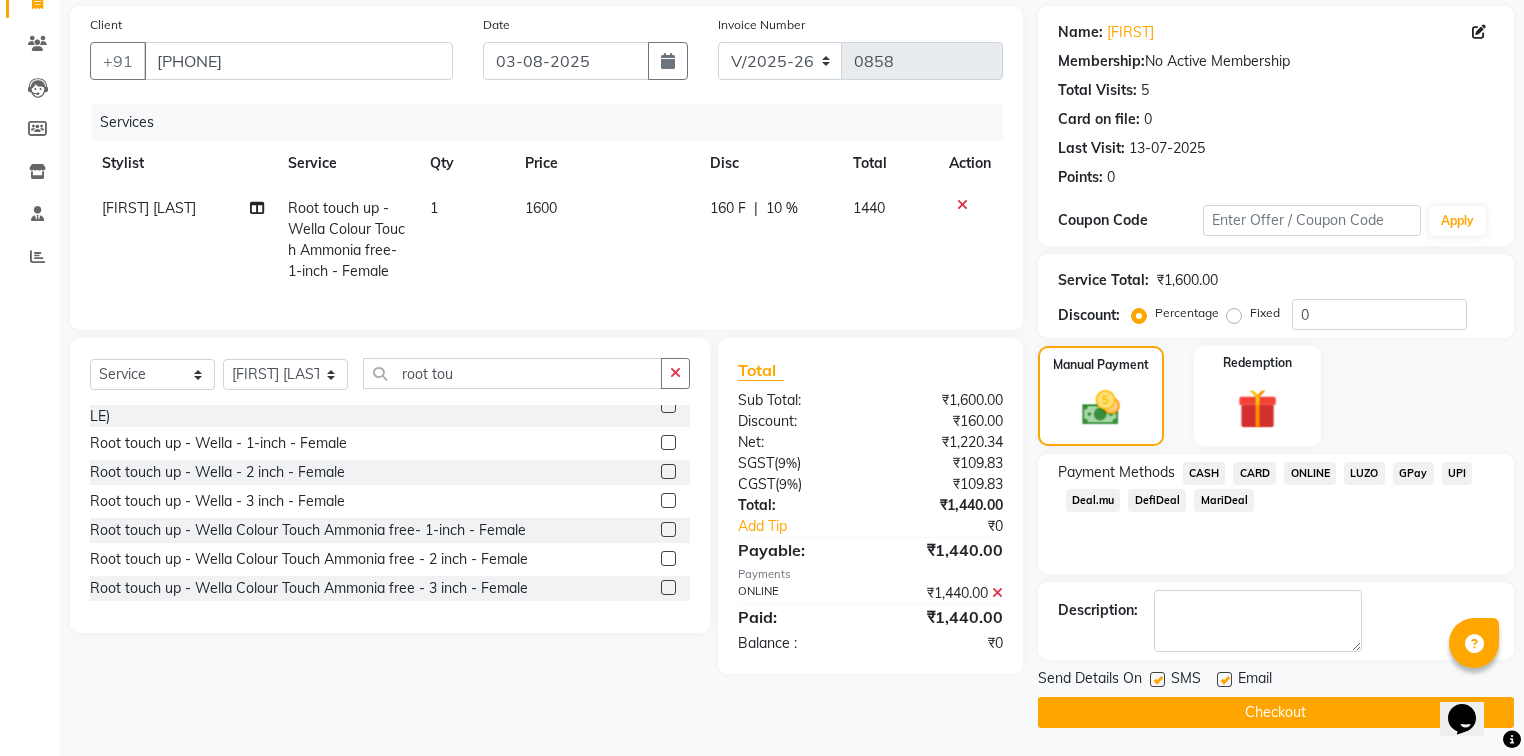 click on "Checkout" 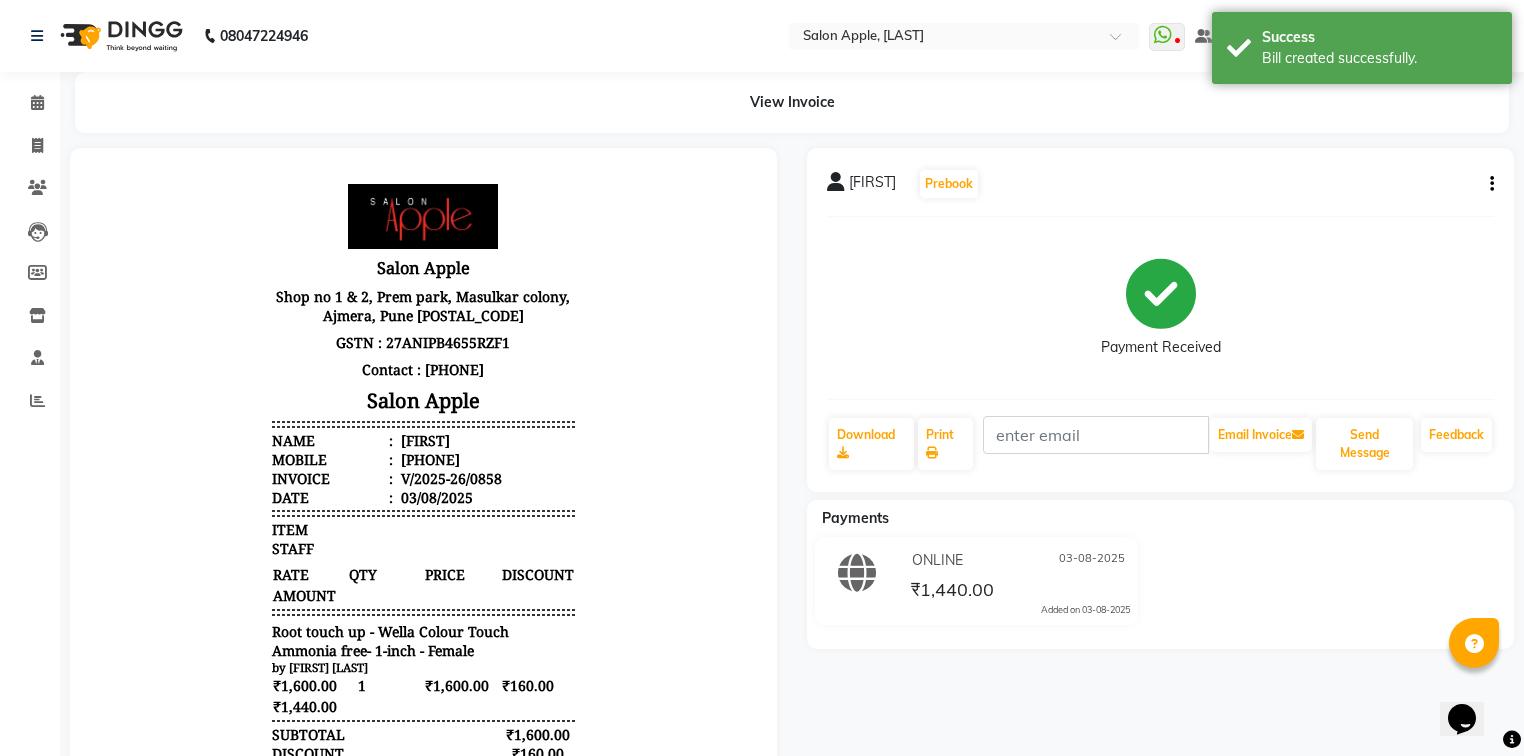 scroll, scrollTop: 0, scrollLeft: 0, axis: both 